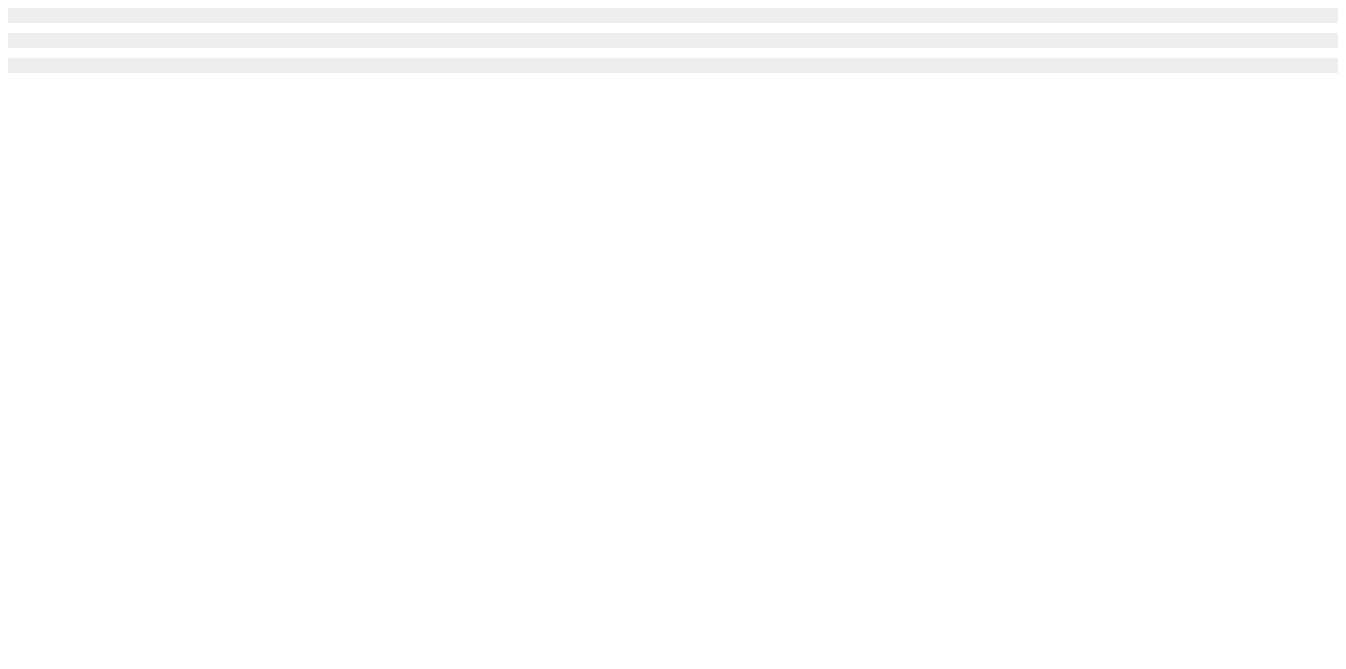 scroll, scrollTop: 0, scrollLeft: 0, axis: both 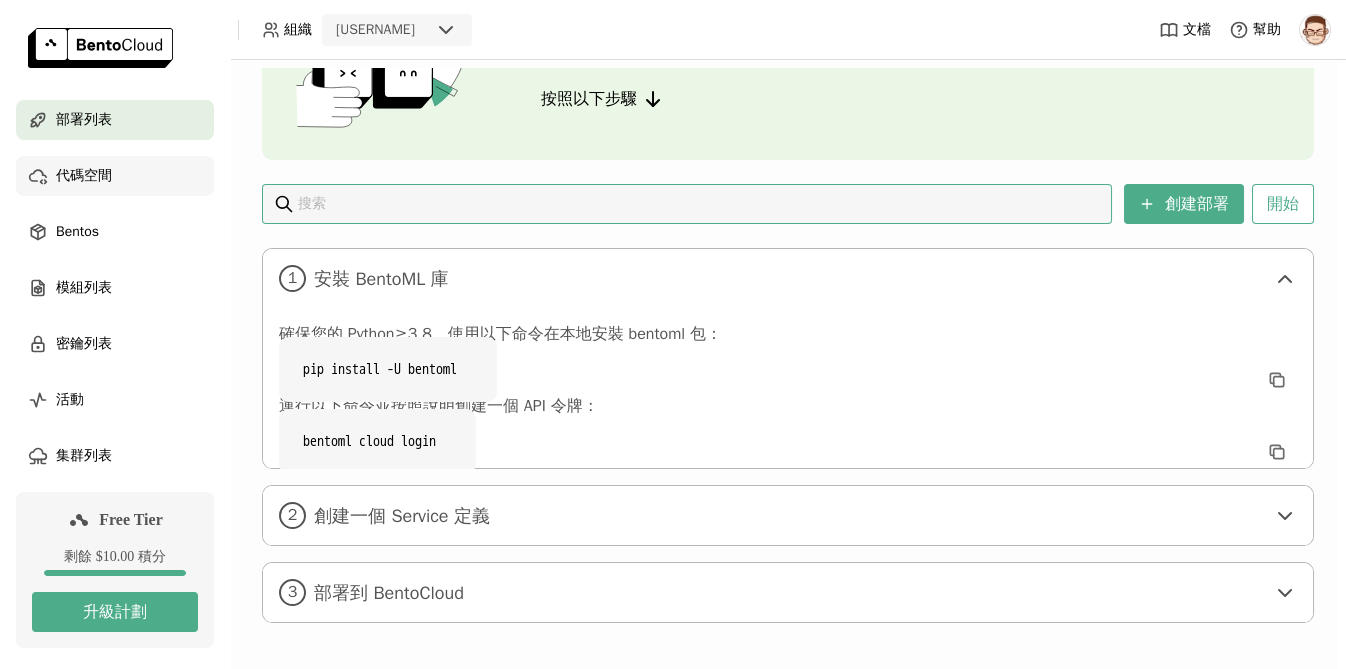 click on "代碼空間" at bounding box center [115, 176] 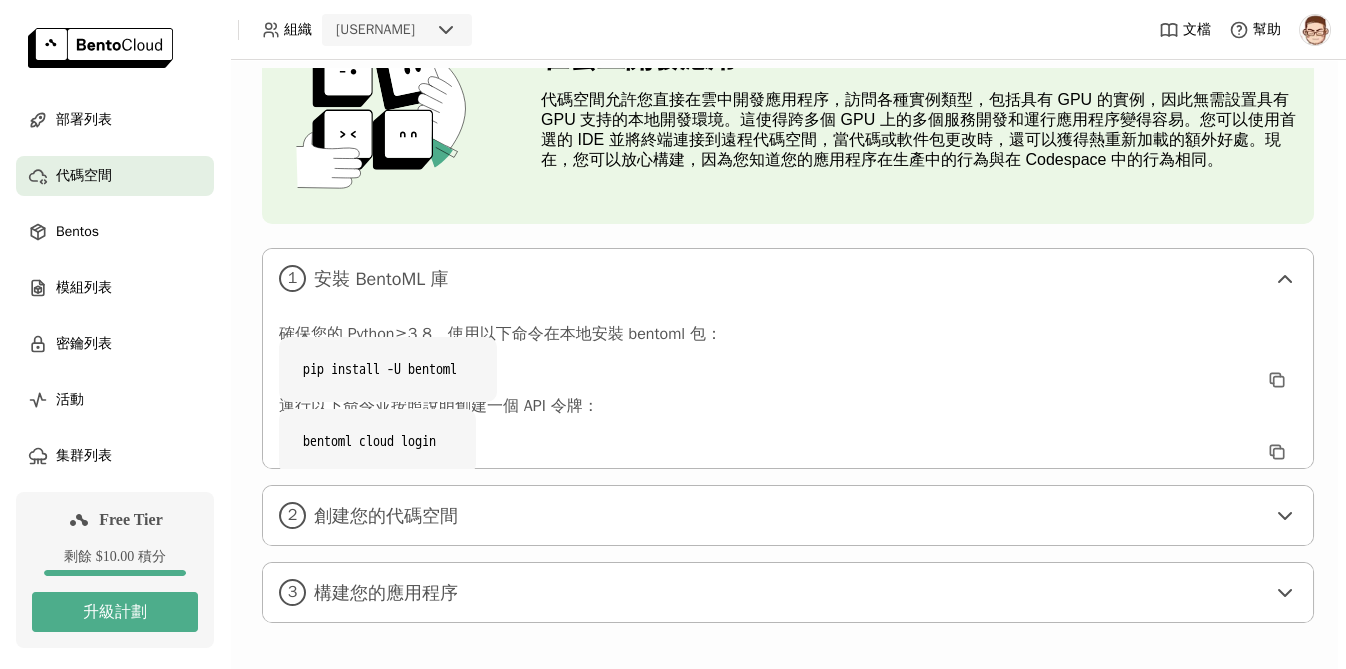 scroll, scrollTop: 218, scrollLeft: 0, axis: vertical 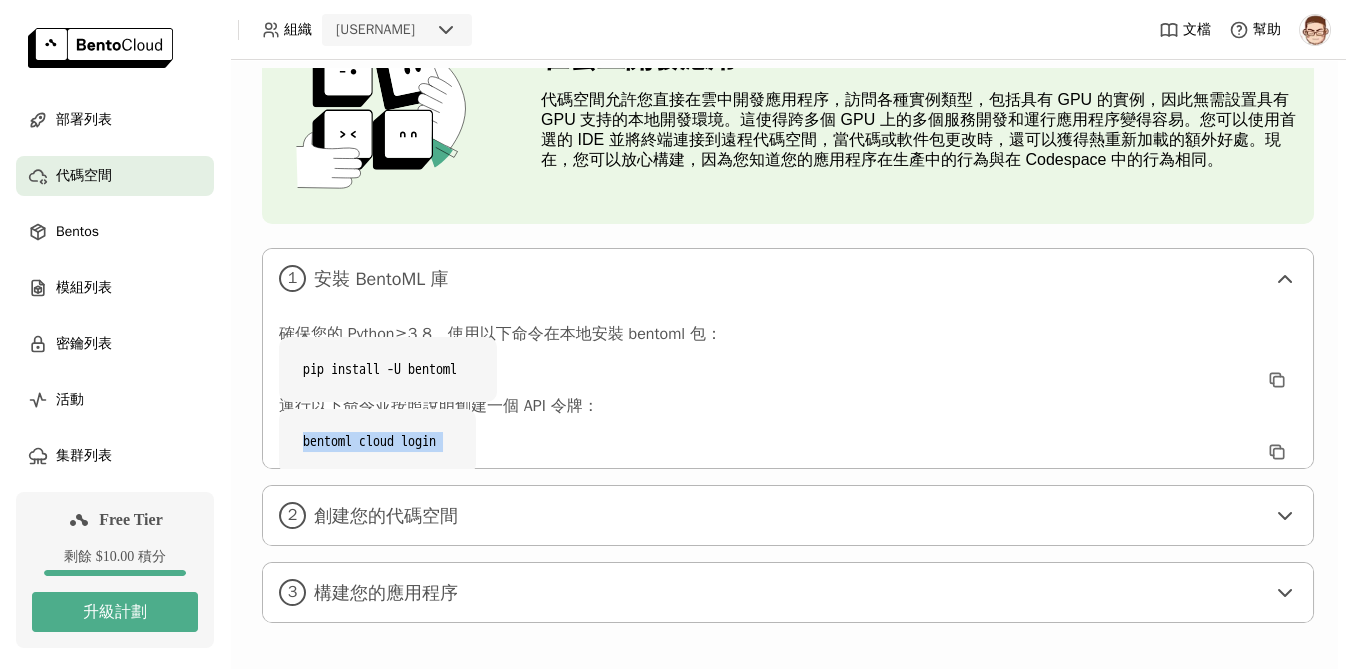 click on "bentoml cloud login" at bounding box center (388, 369) 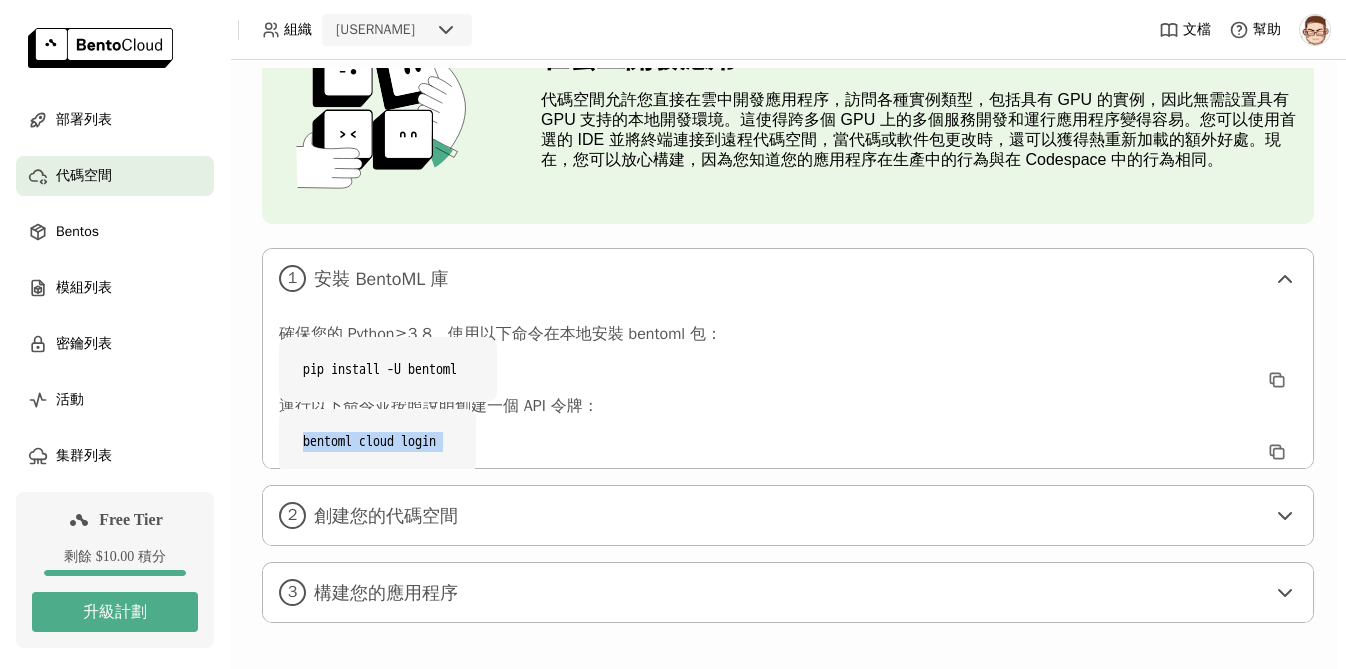 click on "bentoml cloud login" at bounding box center [388, 369] 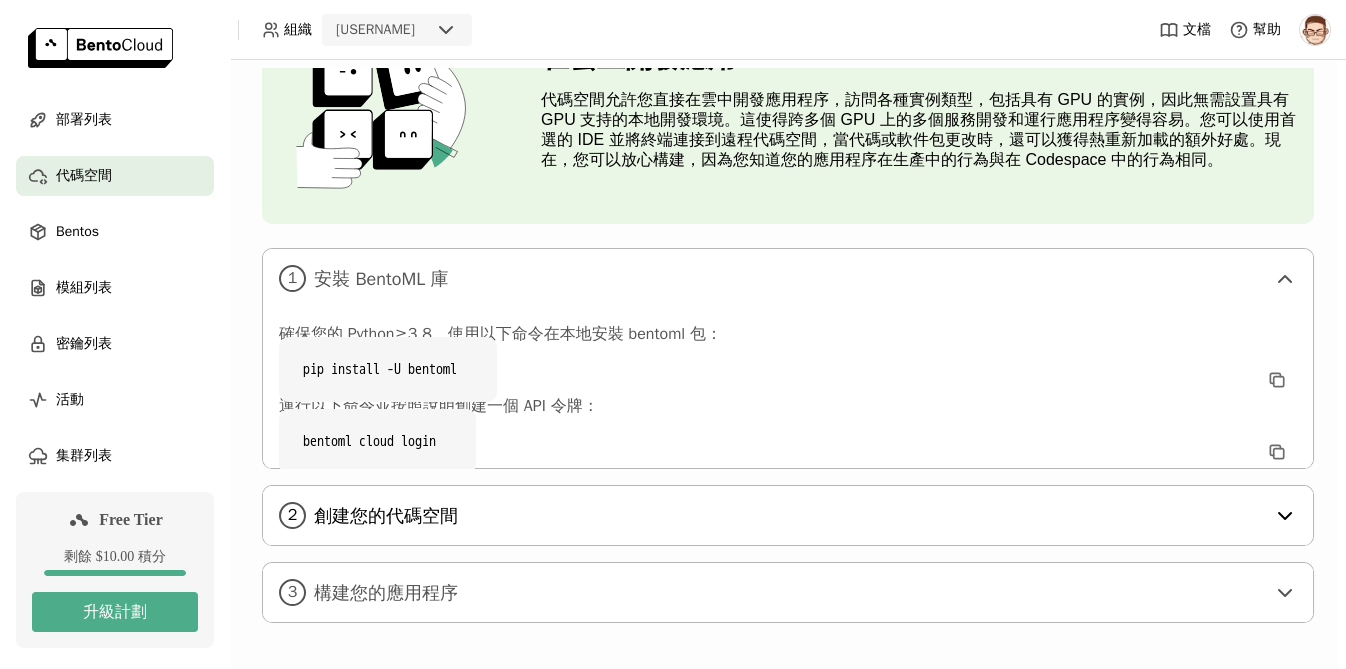 click on "[NUMBER] 創建您的代碼空間" at bounding box center (788, 278) 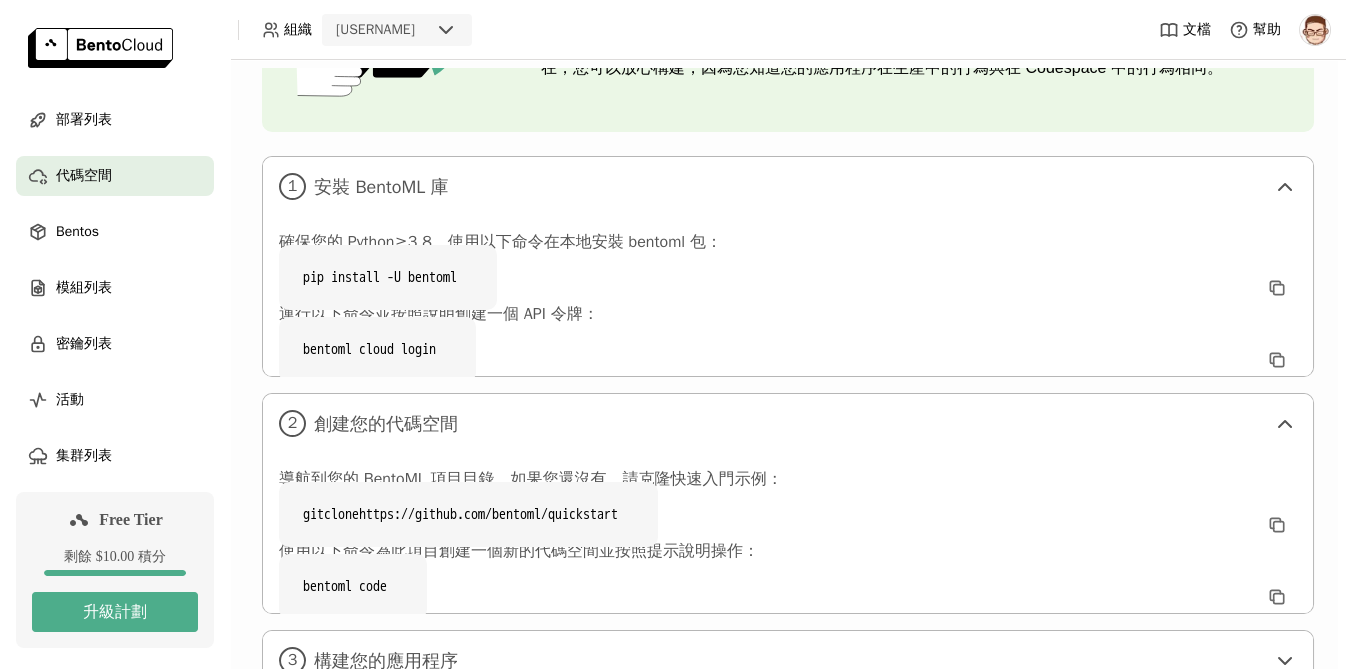 scroll, scrollTop: 474, scrollLeft: 0, axis: vertical 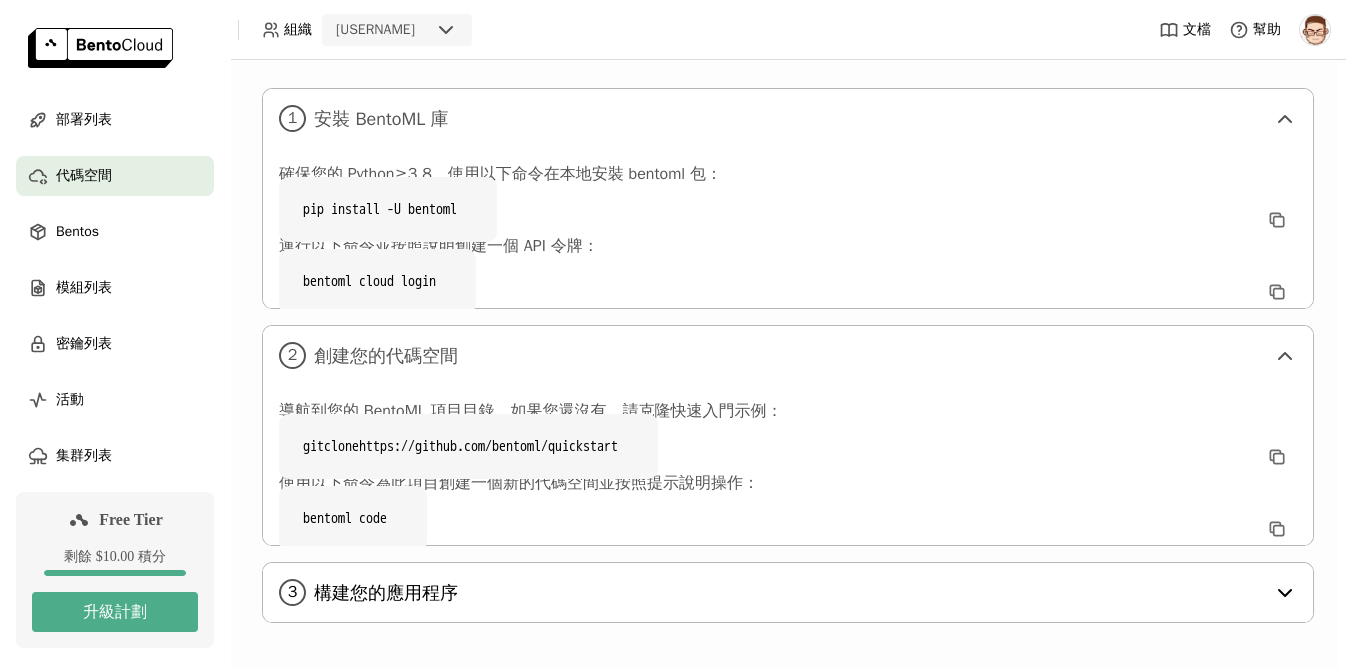 click on "3 構建您的應用程序" at bounding box center (788, 118) 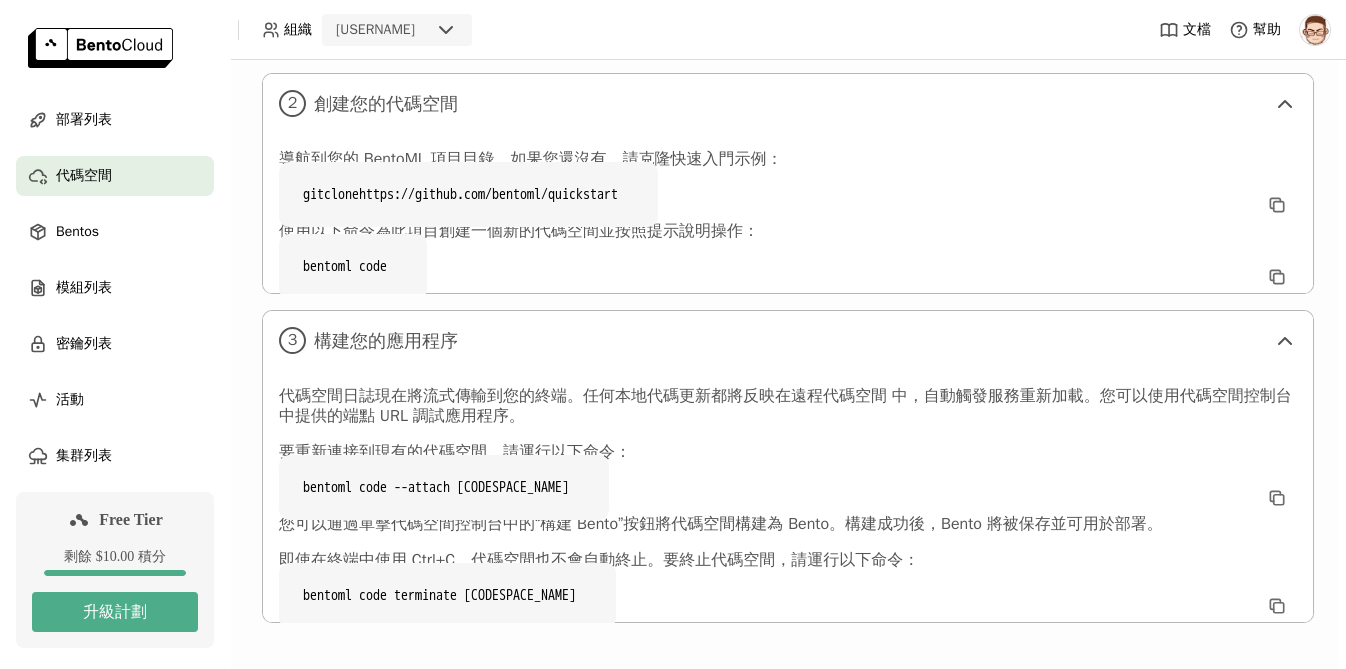 scroll, scrollTop: 822, scrollLeft: 0, axis: vertical 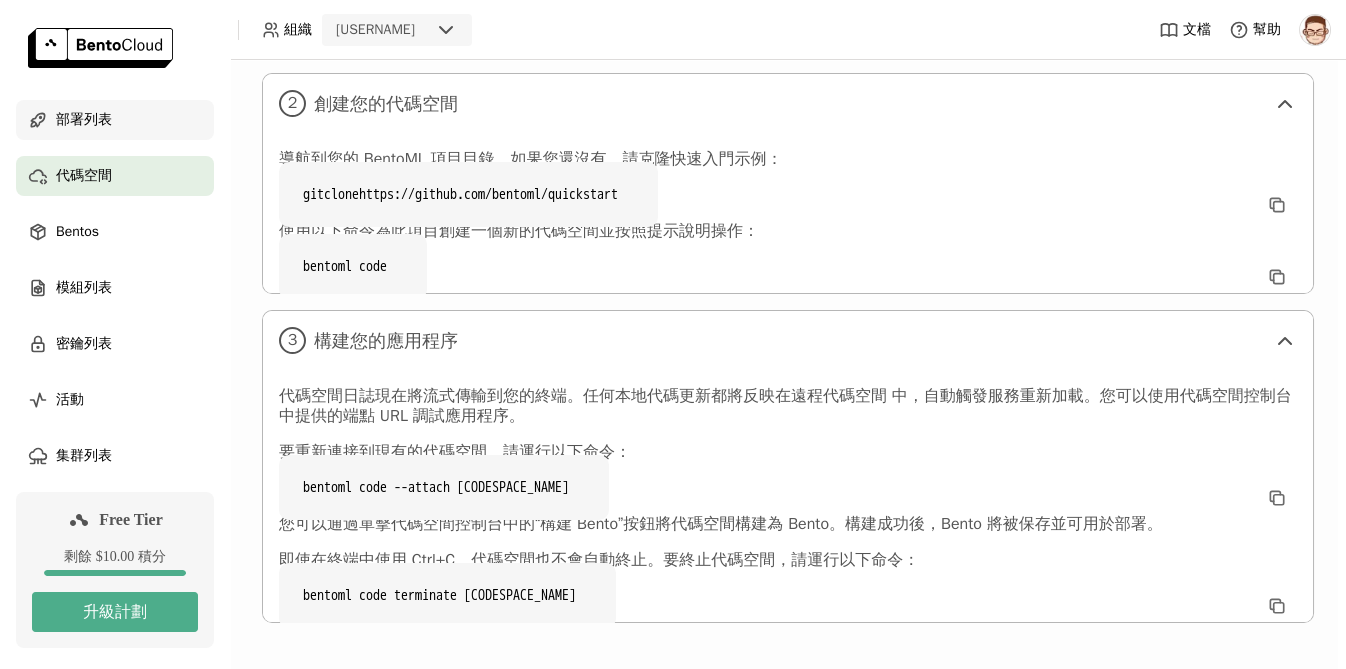 click on "部署列表" at bounding box center [115, 120] 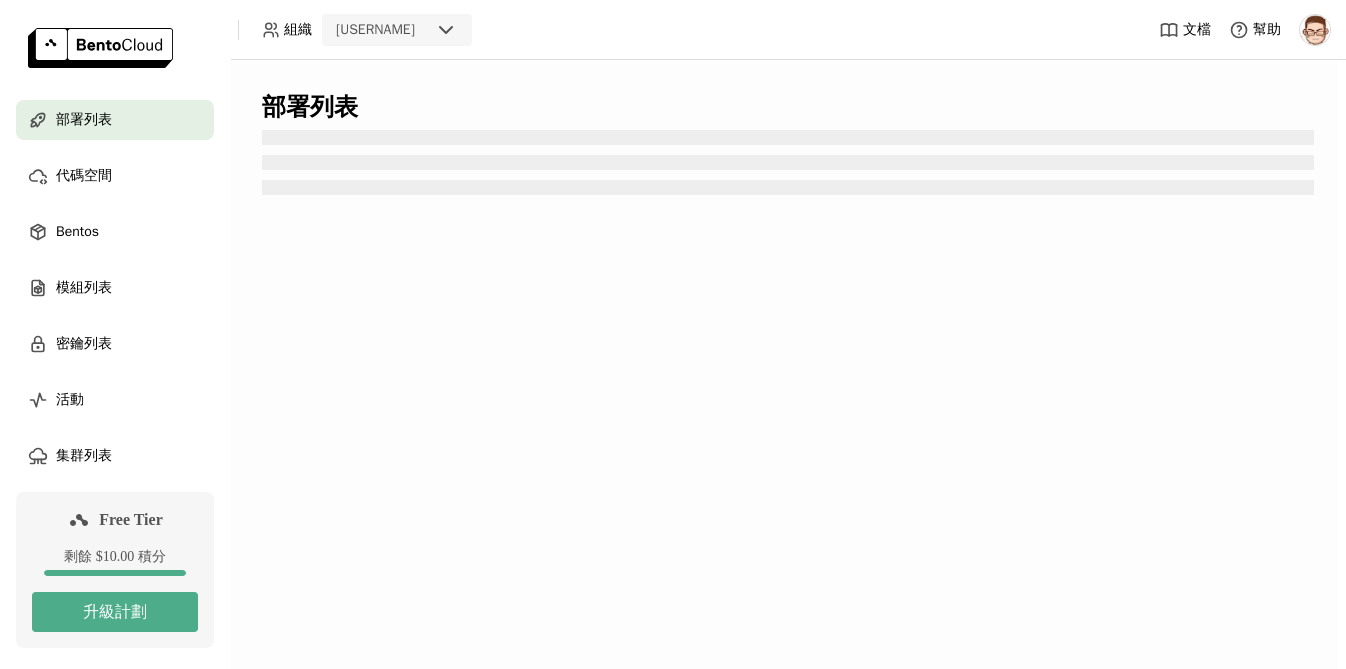 scroll, scrollTop: 0, scrollLeft: 0, axis: both 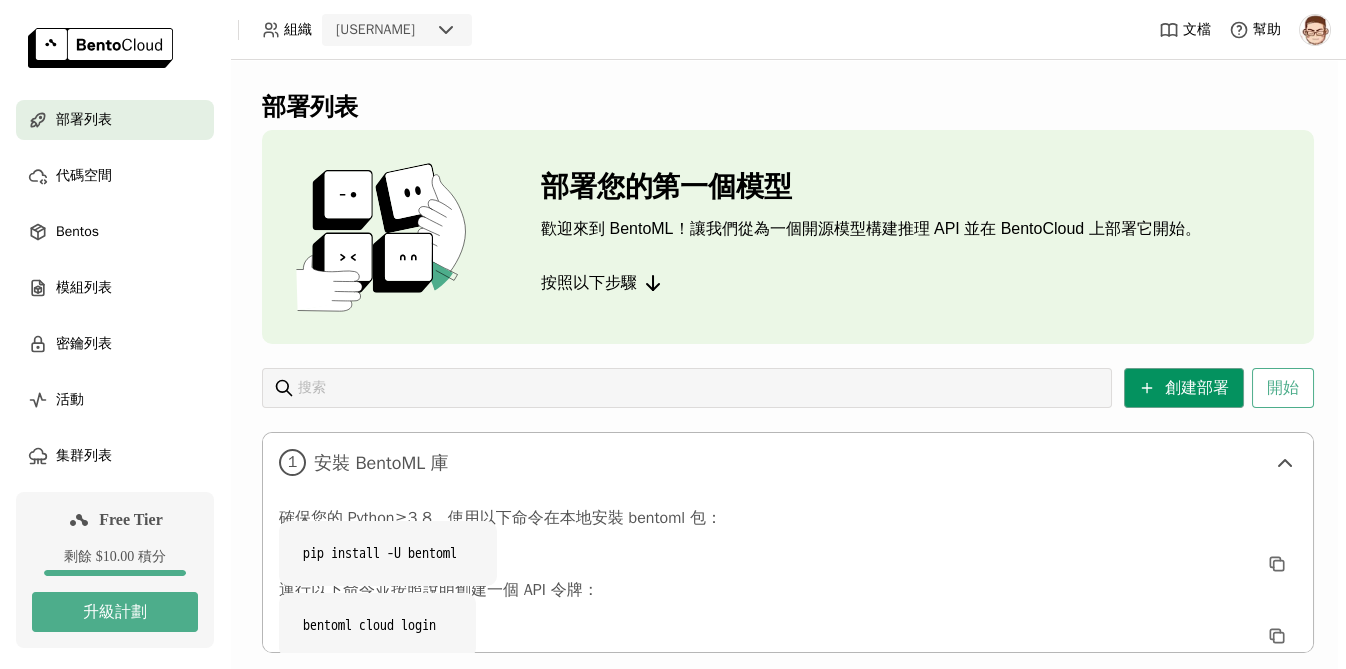 click on "創建部署" at bounding box center [1184, 388] 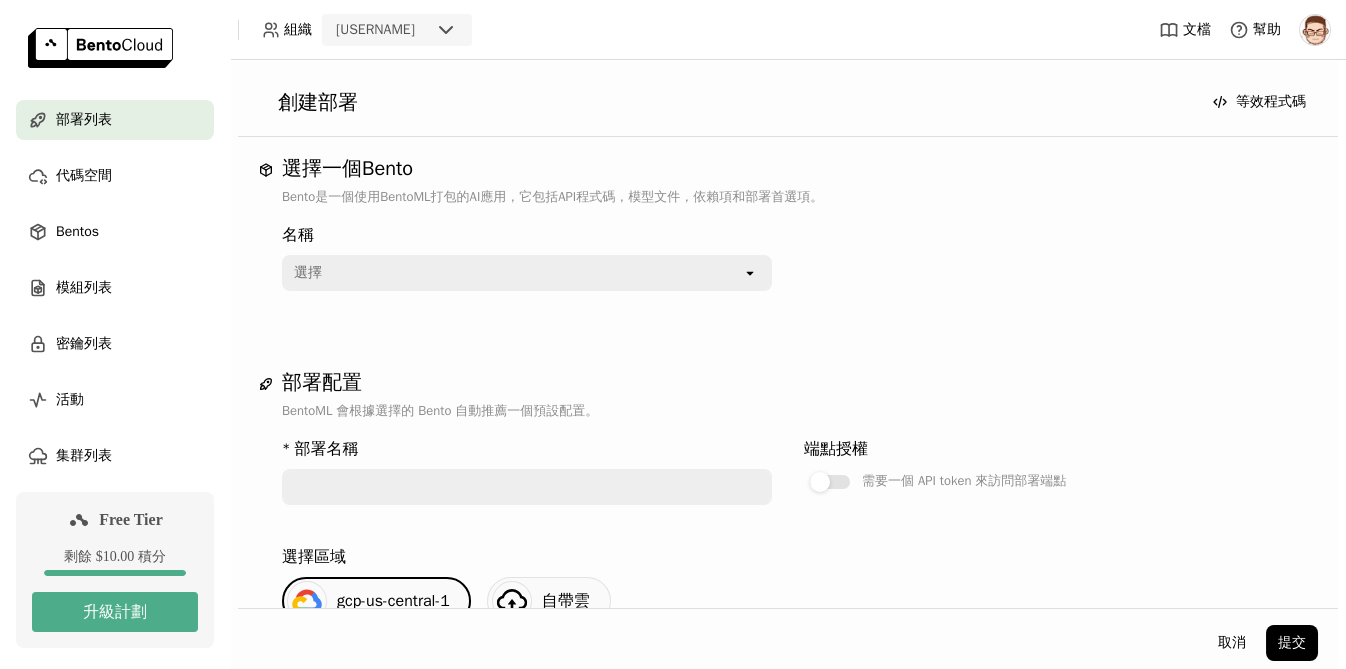 click on "選擇" at bounding box center [513, 273] 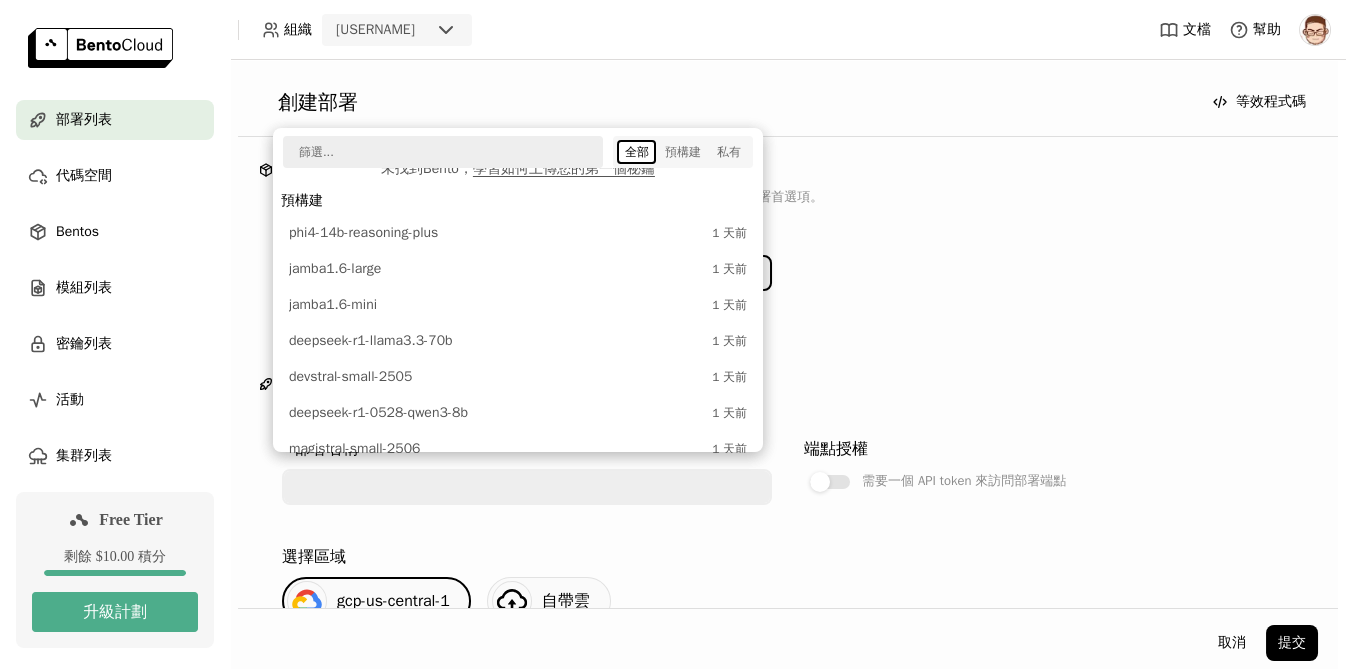 scroll, scrollTop: 0, scrollLeft: 0, axis: both 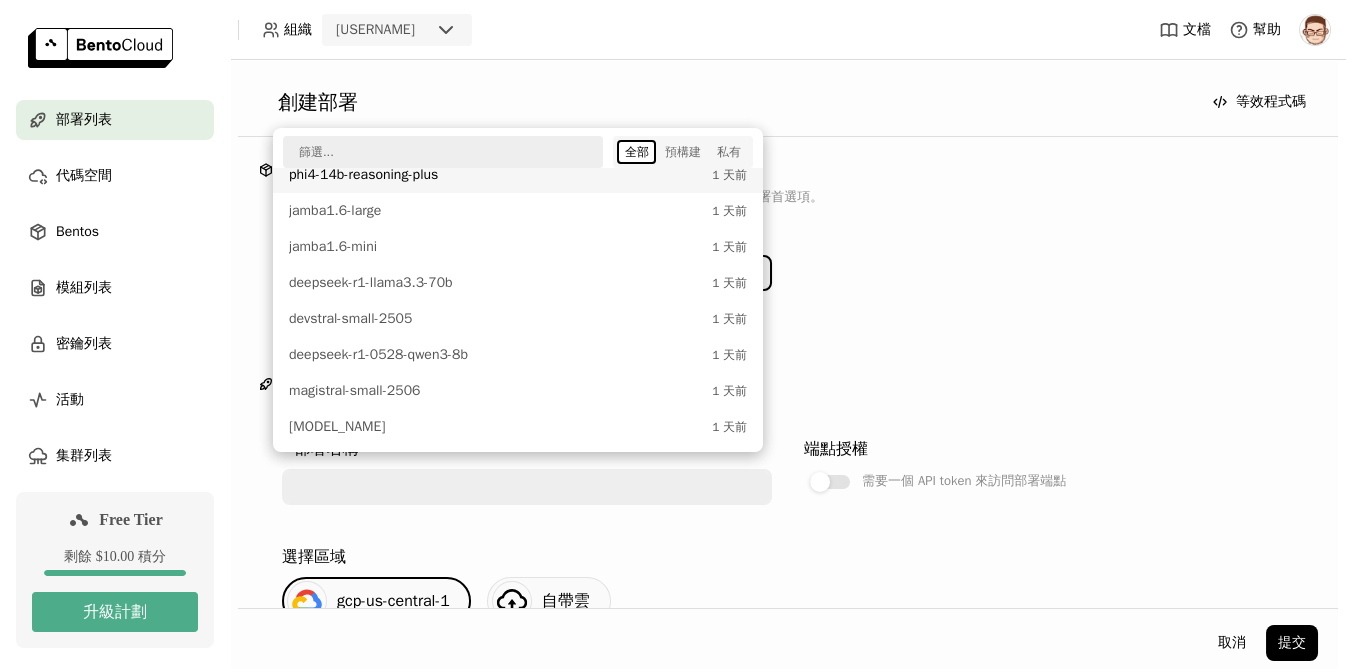 click at bounding box center [436, 152] 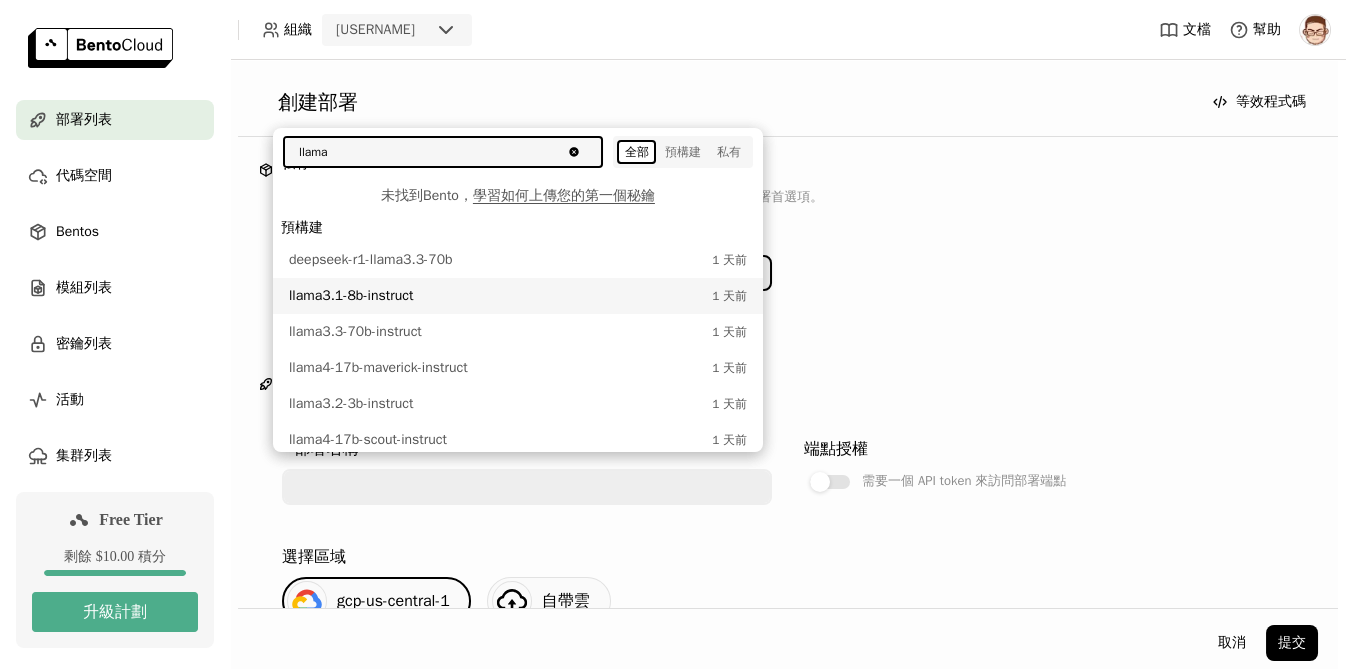 scroll, scrollTop: 39, scrollLeft: 0, axis: vertical 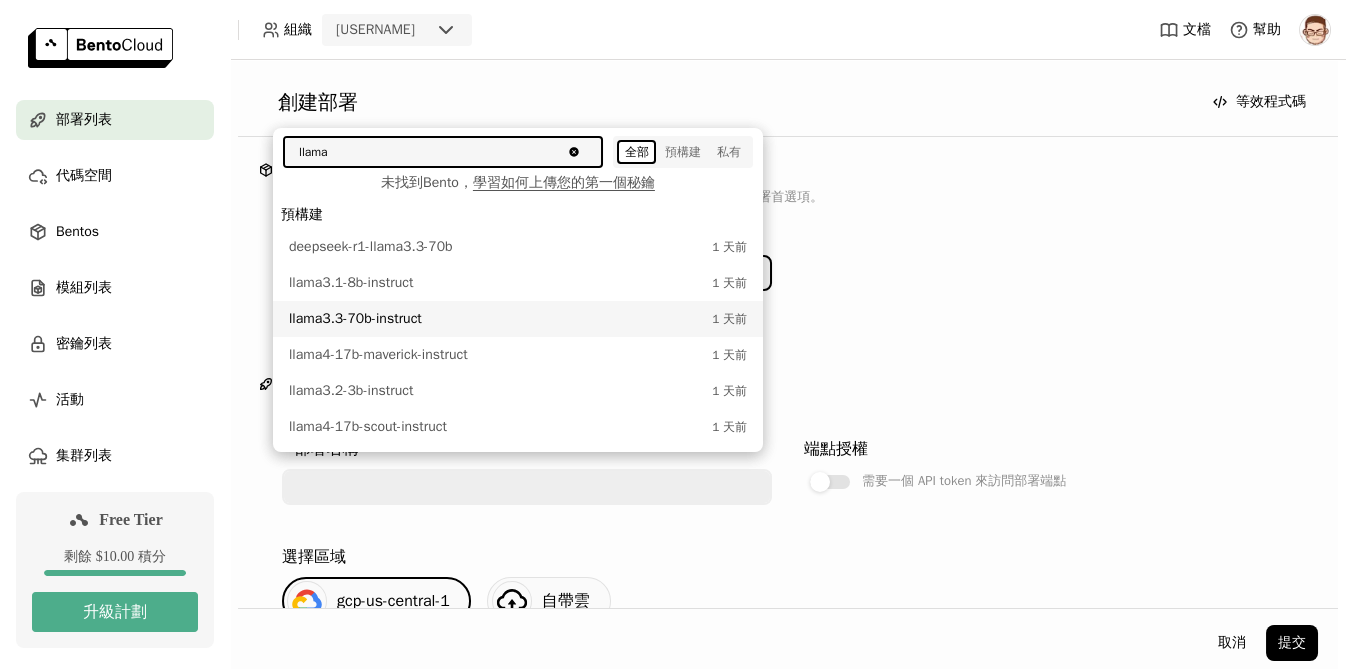 type on "llama" 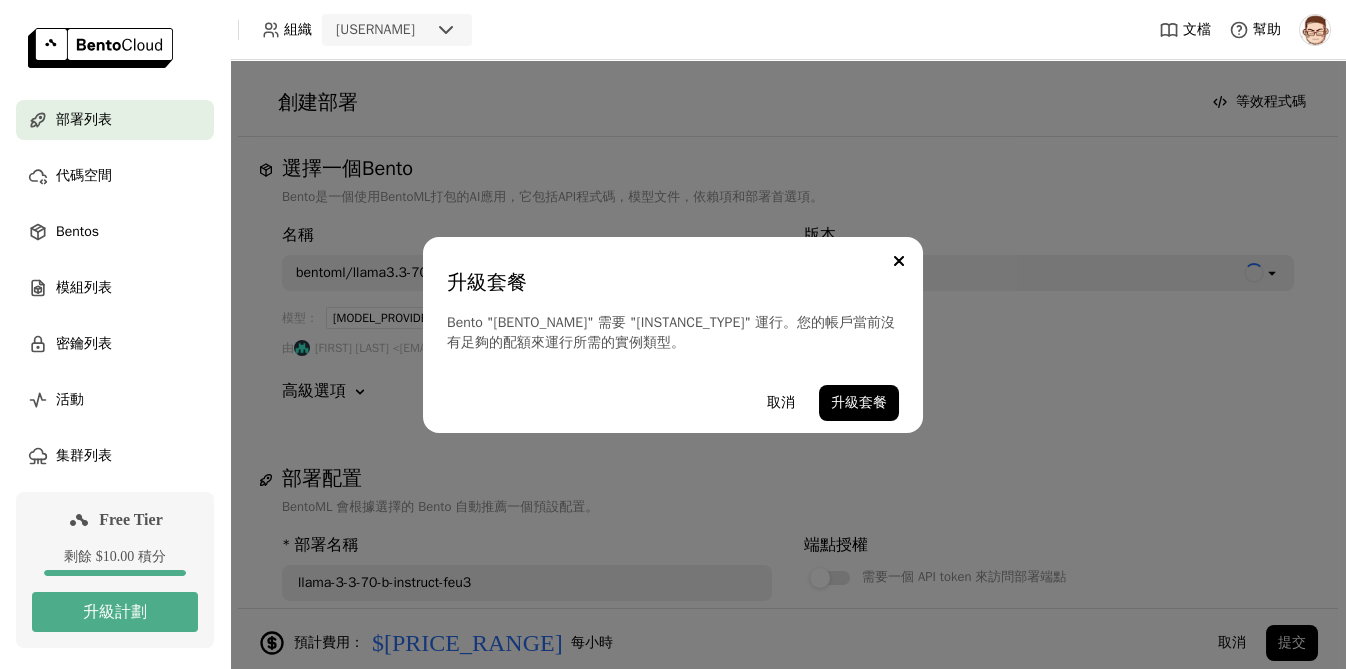 scroll, scrollTop: 0, scrollLeft: 0, axis: both 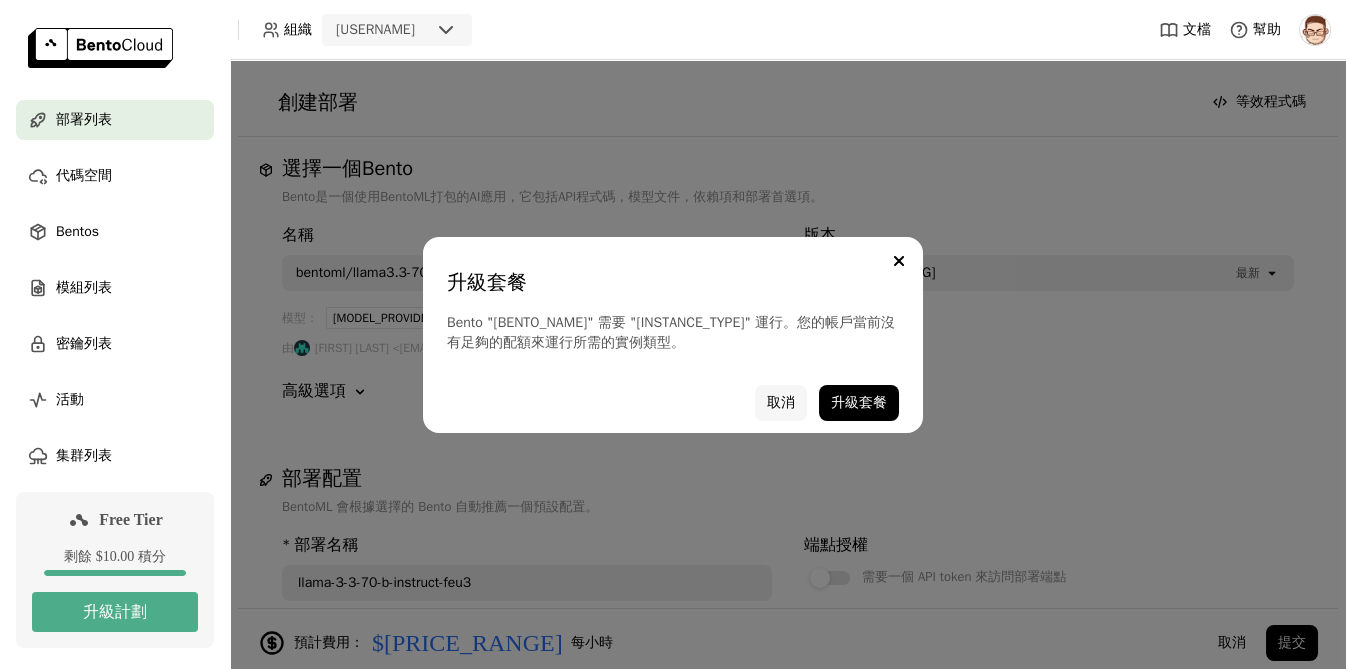 click on "取消" at bounding box center (781, 403) 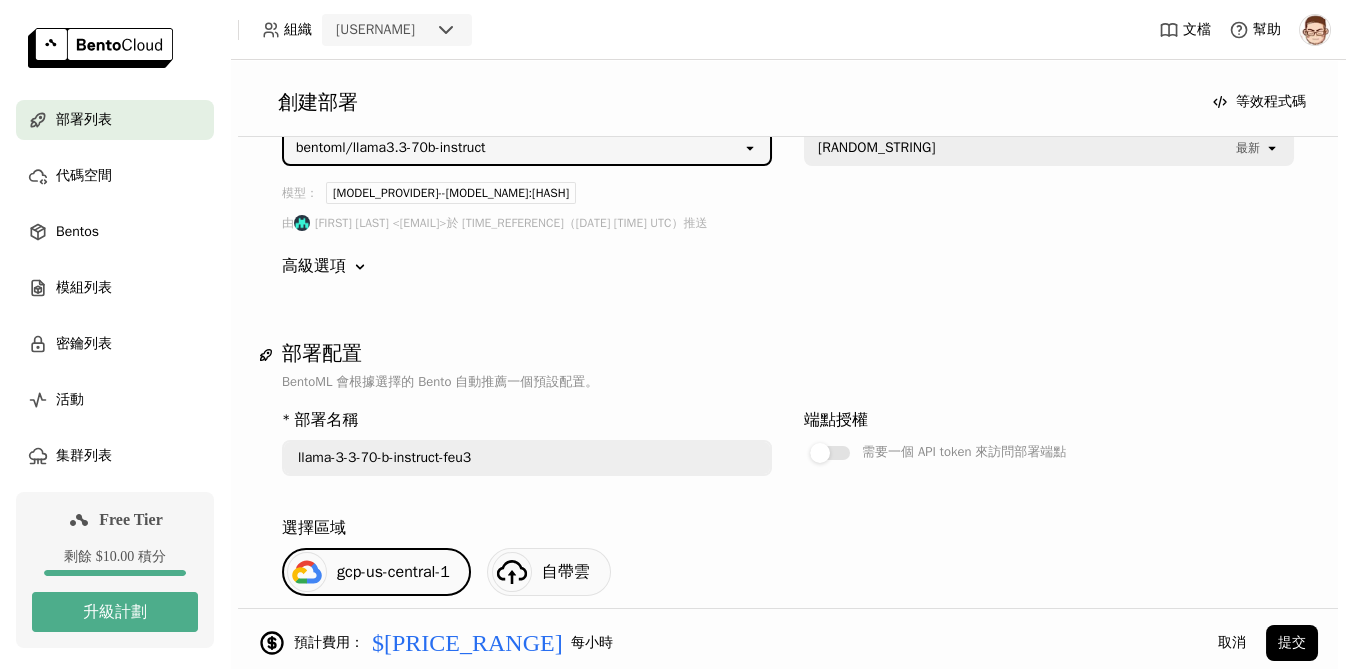 scroll, scrollTop: 0, scrollLeft: 0, axis: both 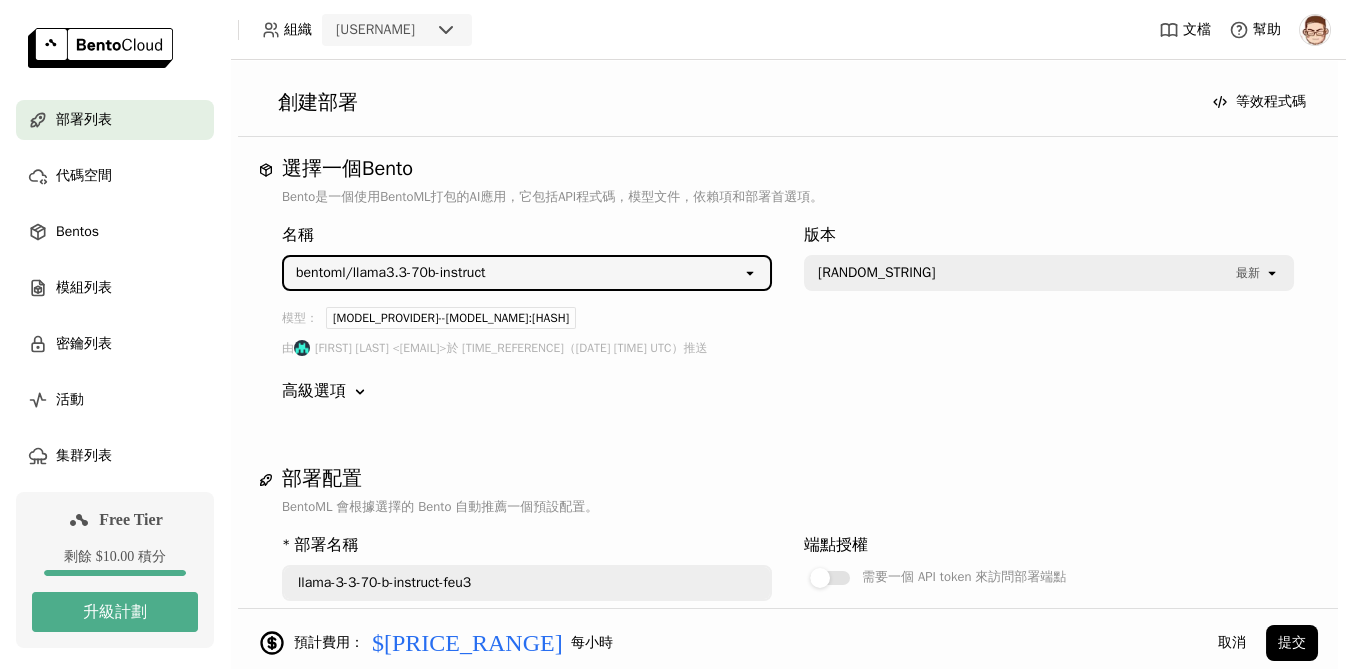click on "bentoml/llama3.3-70b-instruct lla" at bounding box center [513, 273] 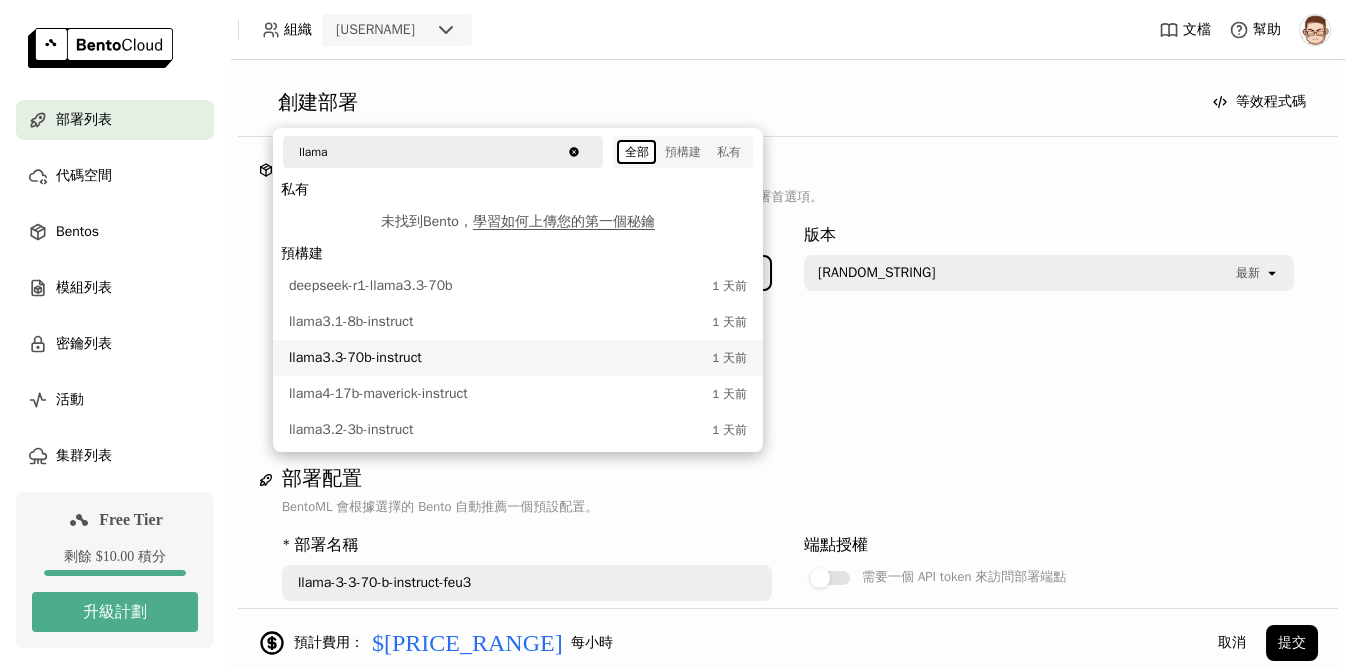 scroll, scrollTop: 0, scrollLeft: 12, axis: horizontal 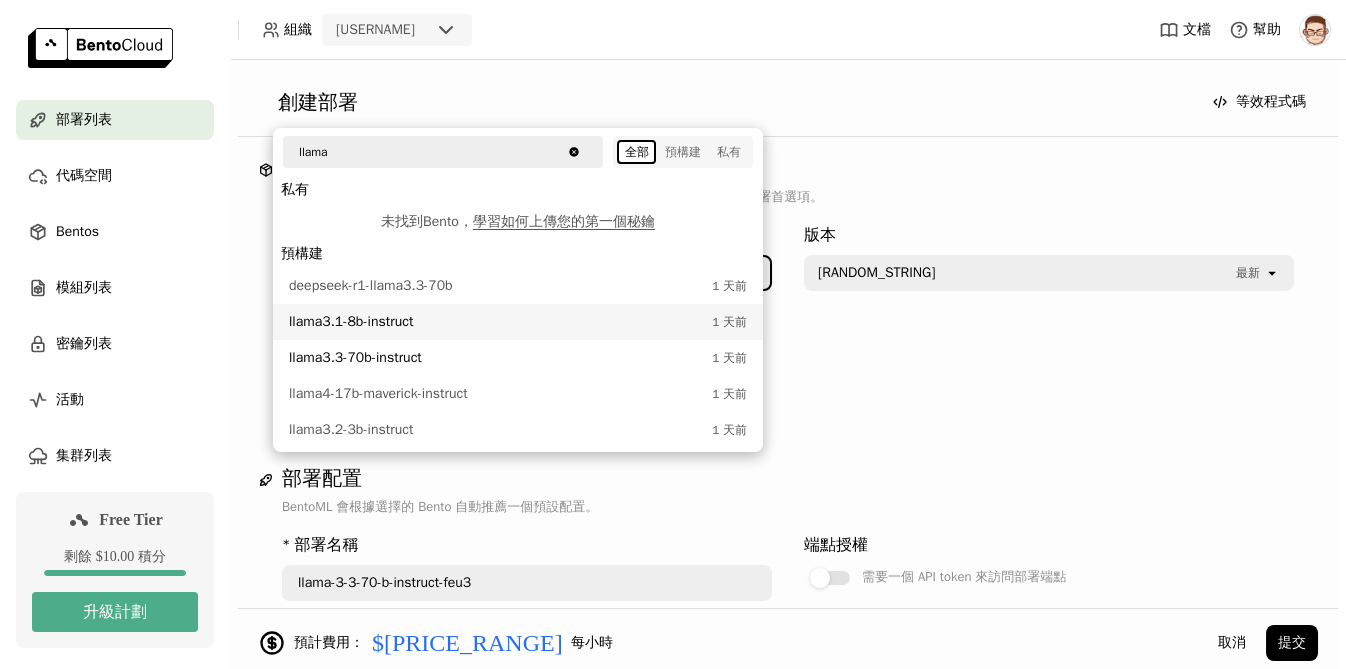 click on "llama3.1-8b-instruct" at bounding box center [495, 322] 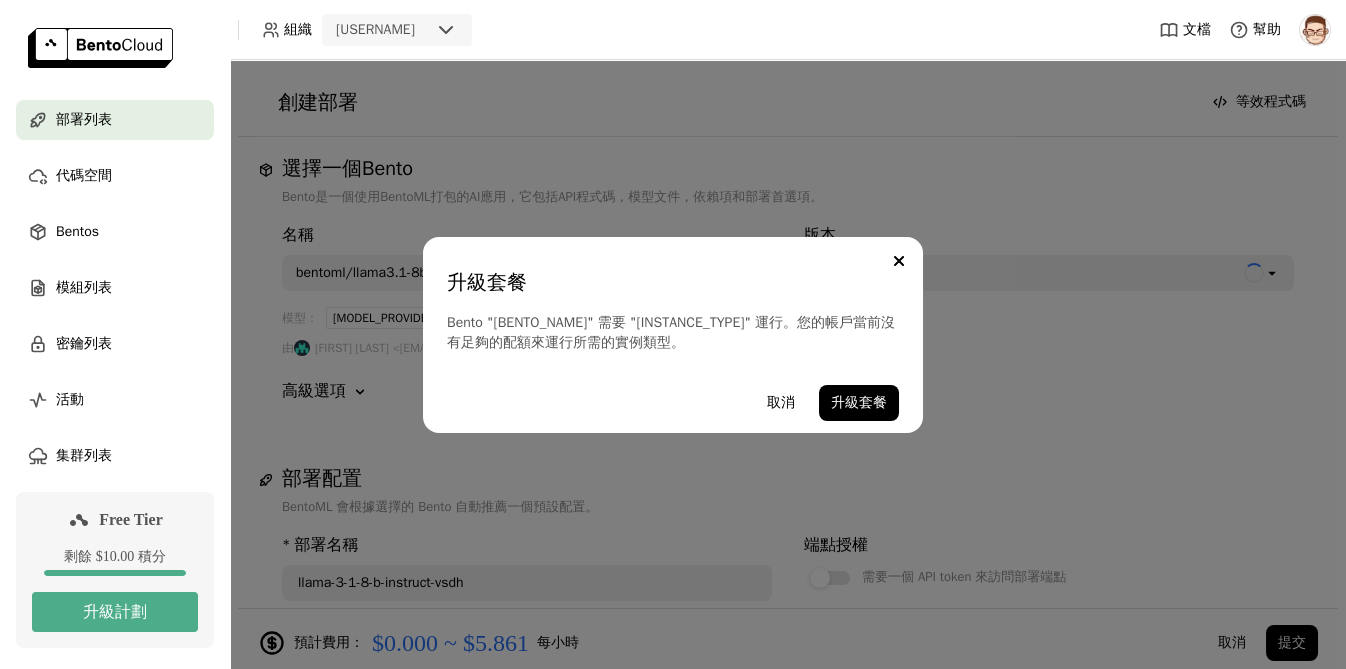 scroll, scrollTop: 0, scrollLeft: 0, axis: both 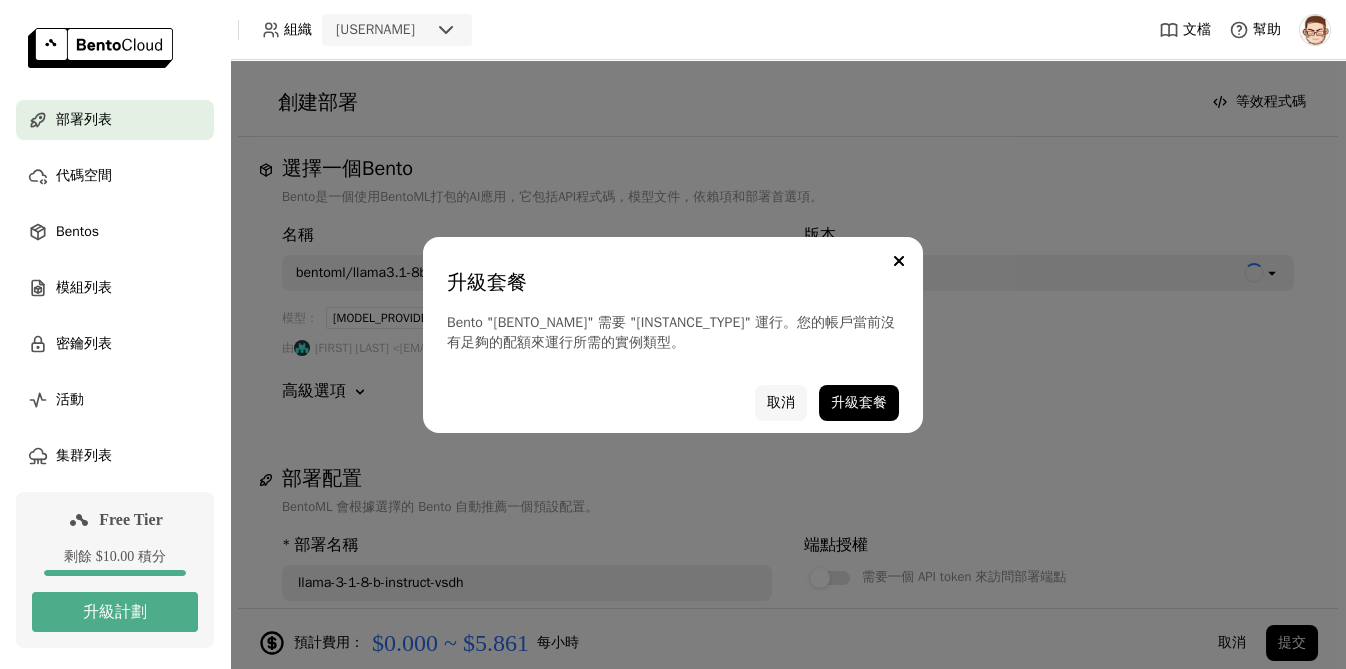 click on "取消" at bounding box center (781, 403) 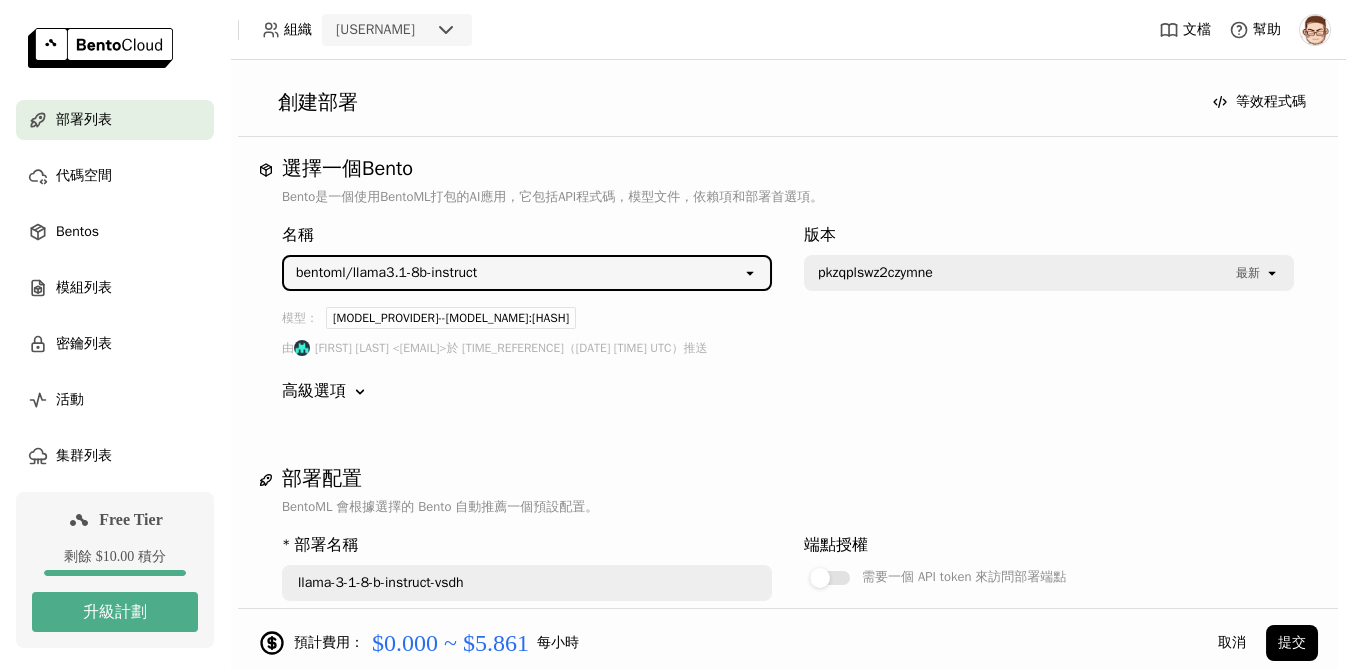 click on "bentoml/llama3.1-8b-instruct lla" at bounding box center (513, 273) 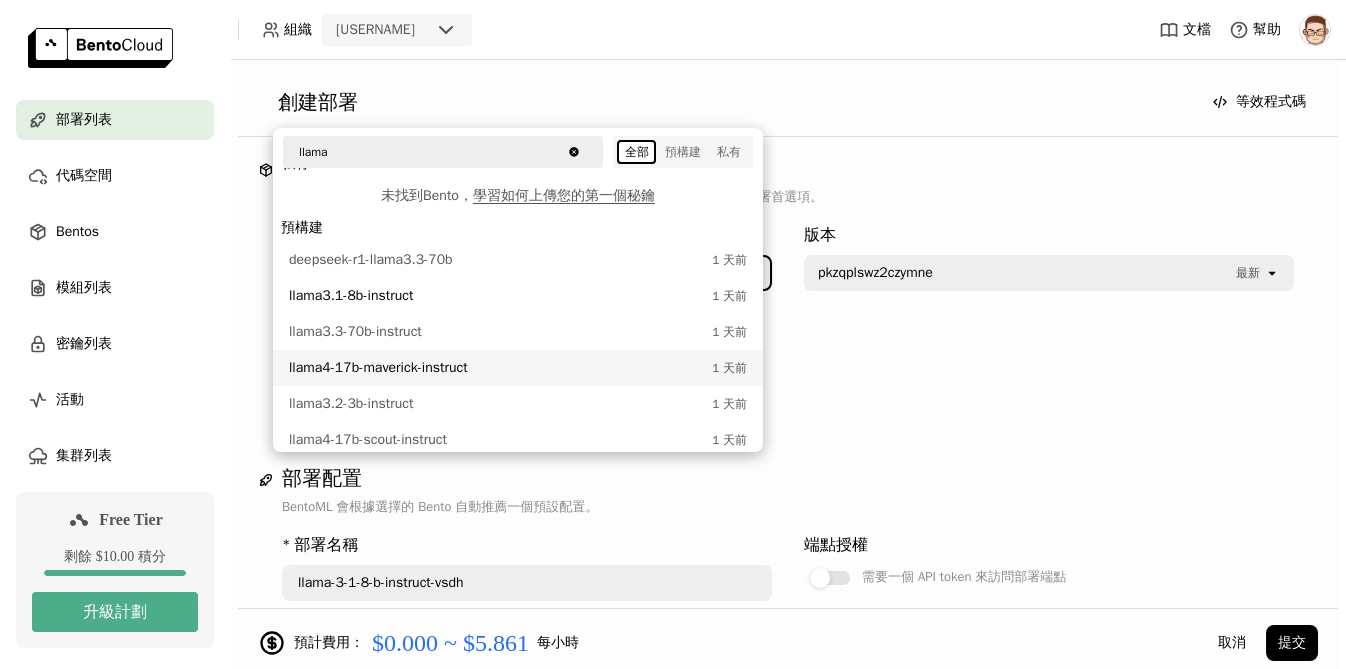 scroll, scrollTop: 39, scrollLeft: 0, axis: vertical 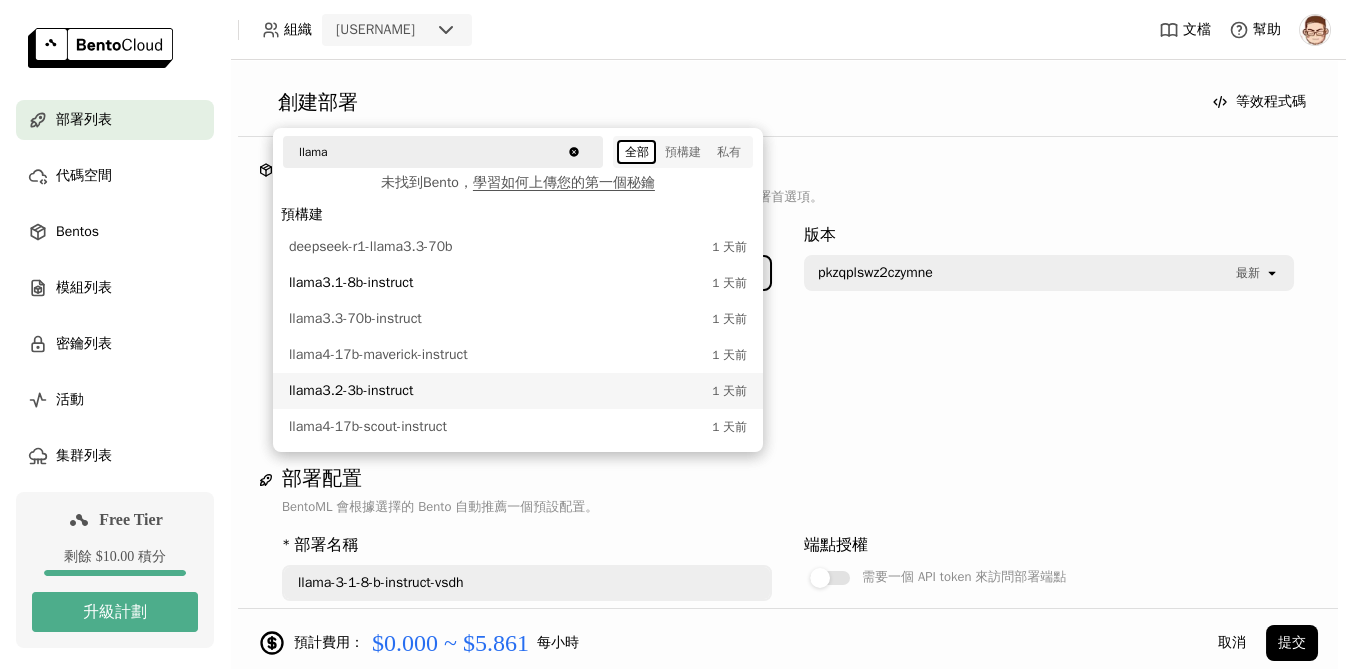click on "llama3.2-3b-instruct" at bounding box center [495, 391] 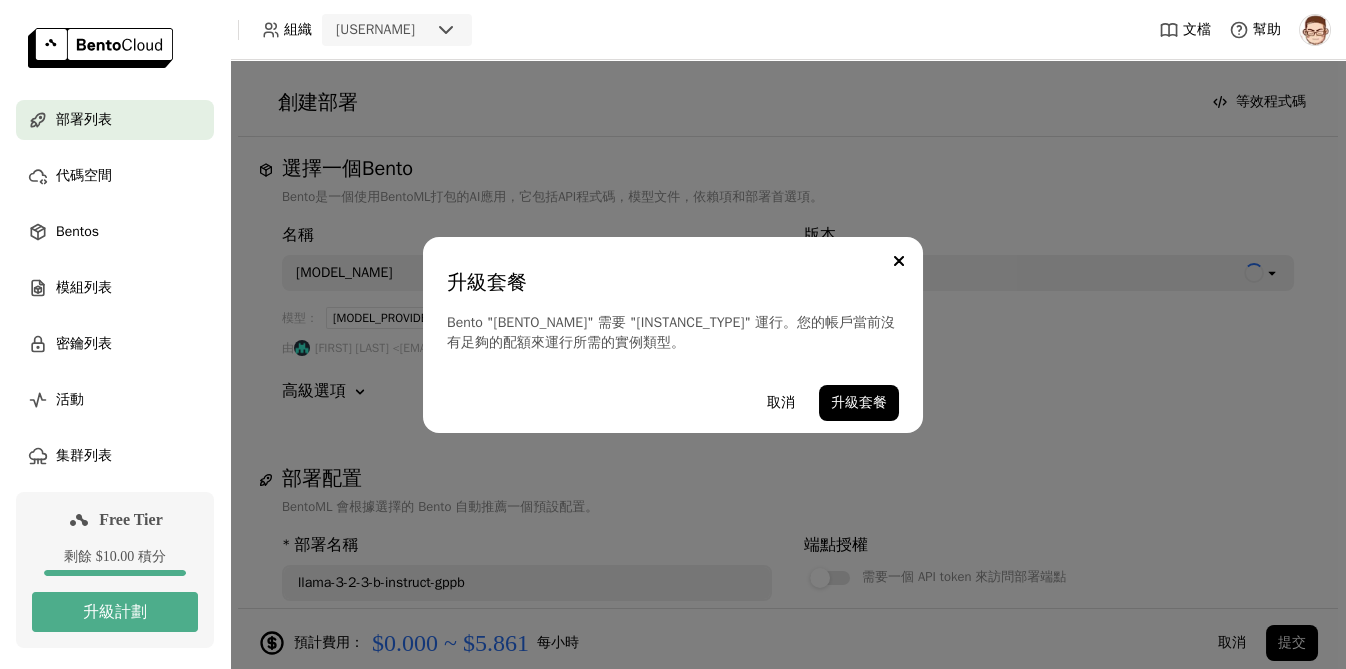 scroll, scrollTop: 0, scrollLeft: 0, axis: both 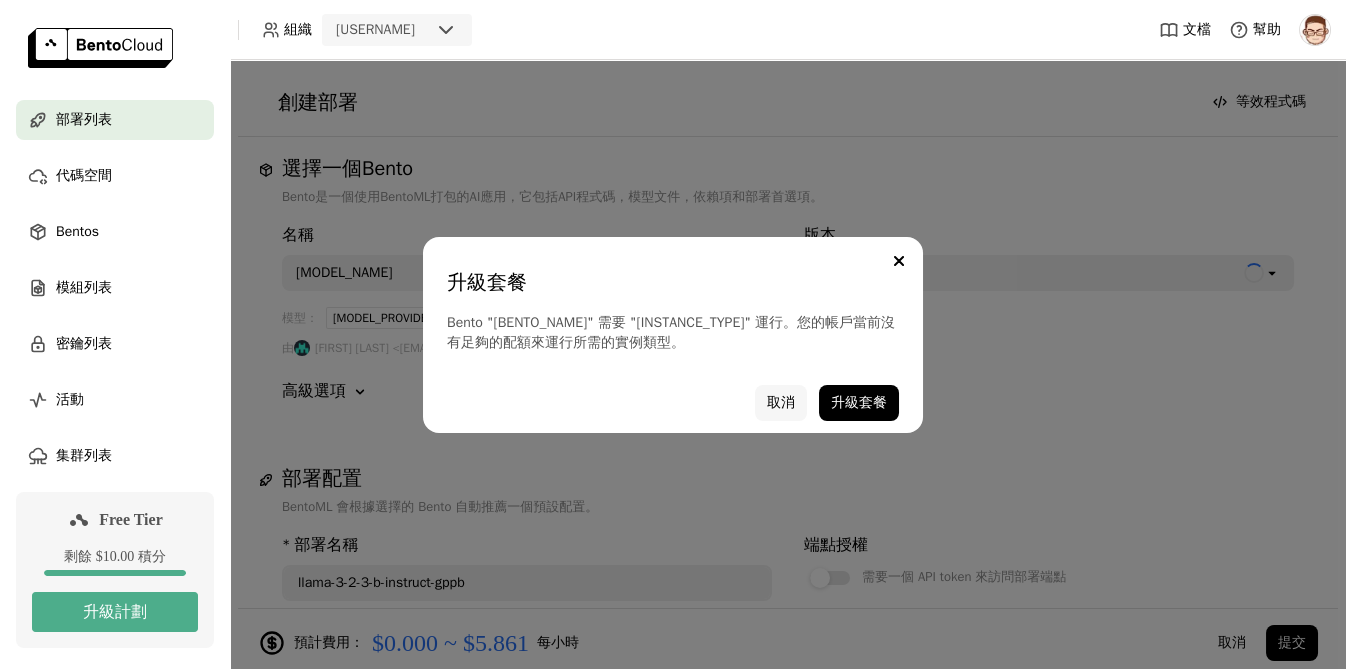 click on "取消" at bounding box center [781, 403] 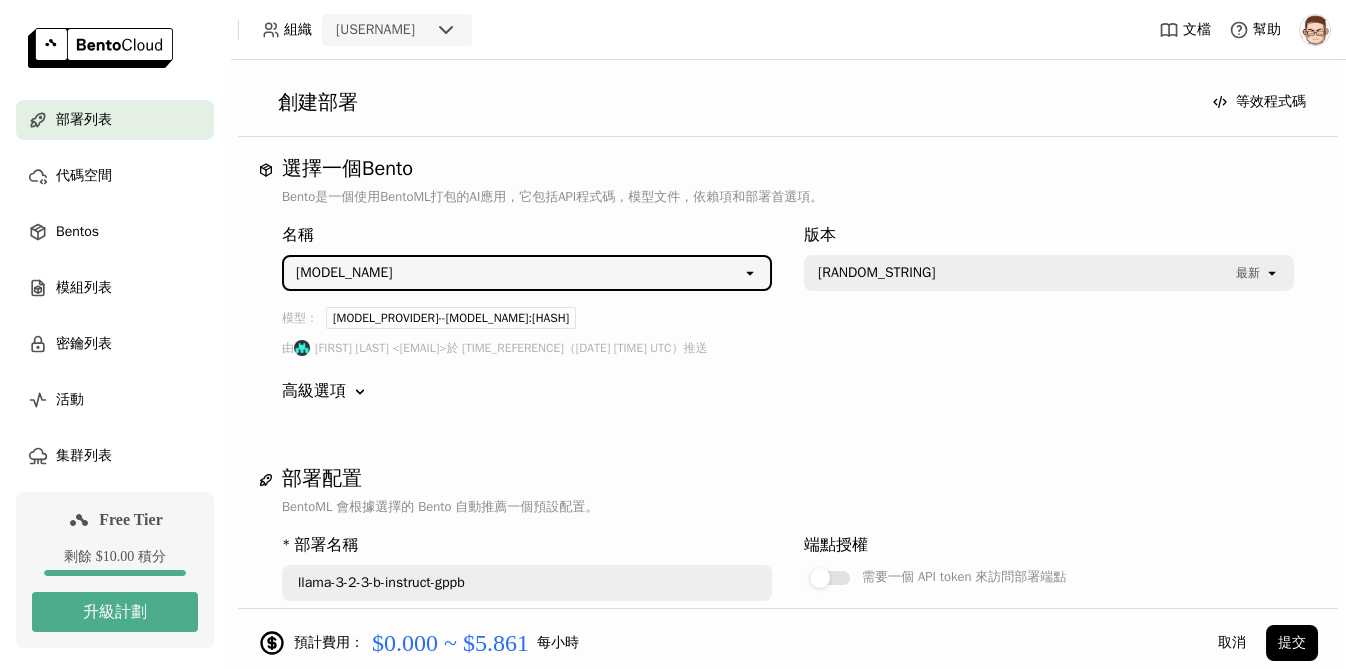 click on "名稱 bentoml/llama3.2-3b-instruct lla open 版本 ppkwd2swz2w3lilt 最新 open 模型： meta-llama--llama-3.2-3b-instruct:6c9068b2c886bc609d4cffbe9332c0c7 由 [FIRST] [LAST] <[EMAIL]> 於1 天前（2025-07-01 22:55 UTC）推送 高級選項 Down 金絲雀 同時部署多個版本，並根據可配置的百分比將流量路由到每個版本 路由策略 選擇 open 請求頭/查詢參數 Bento 版本 Plus 添加" at bounding box center [788, 313] 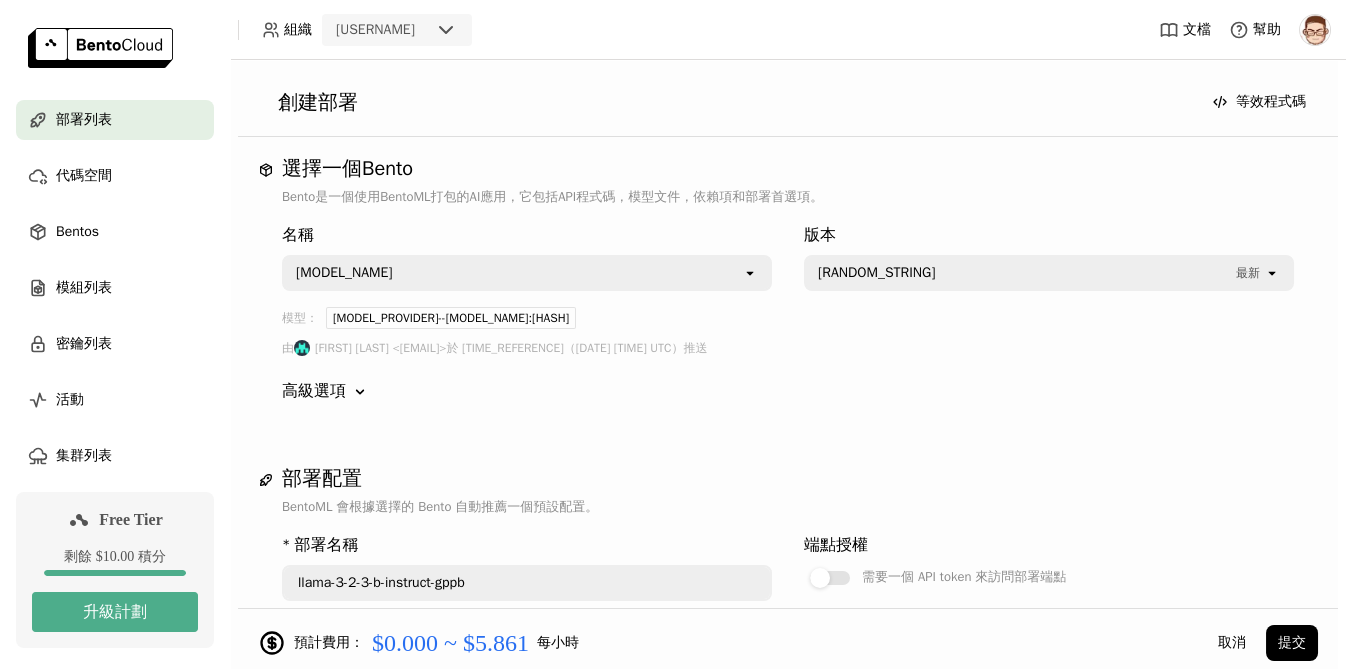 click on "bentoml/llama3.2-3b-instruct lla" at bounding box center (513, 273) 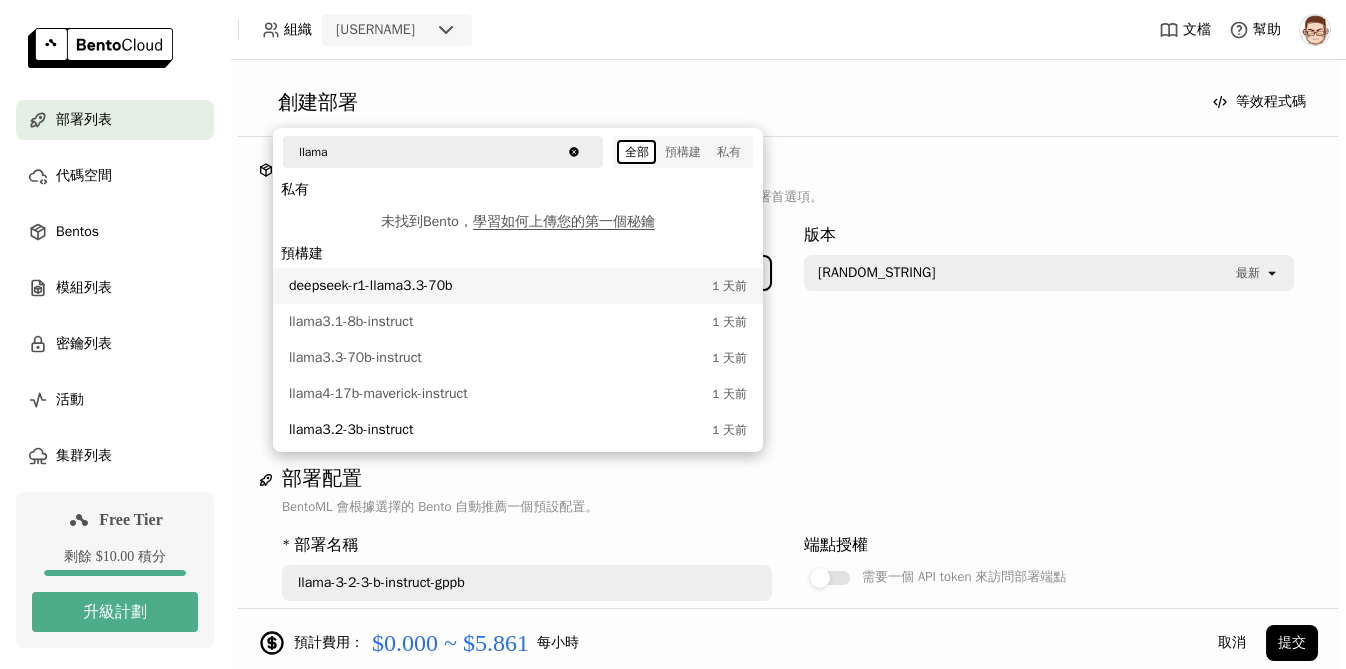 scroll, scrollTop: 0, scrollLeft: 12, axis: horizontal 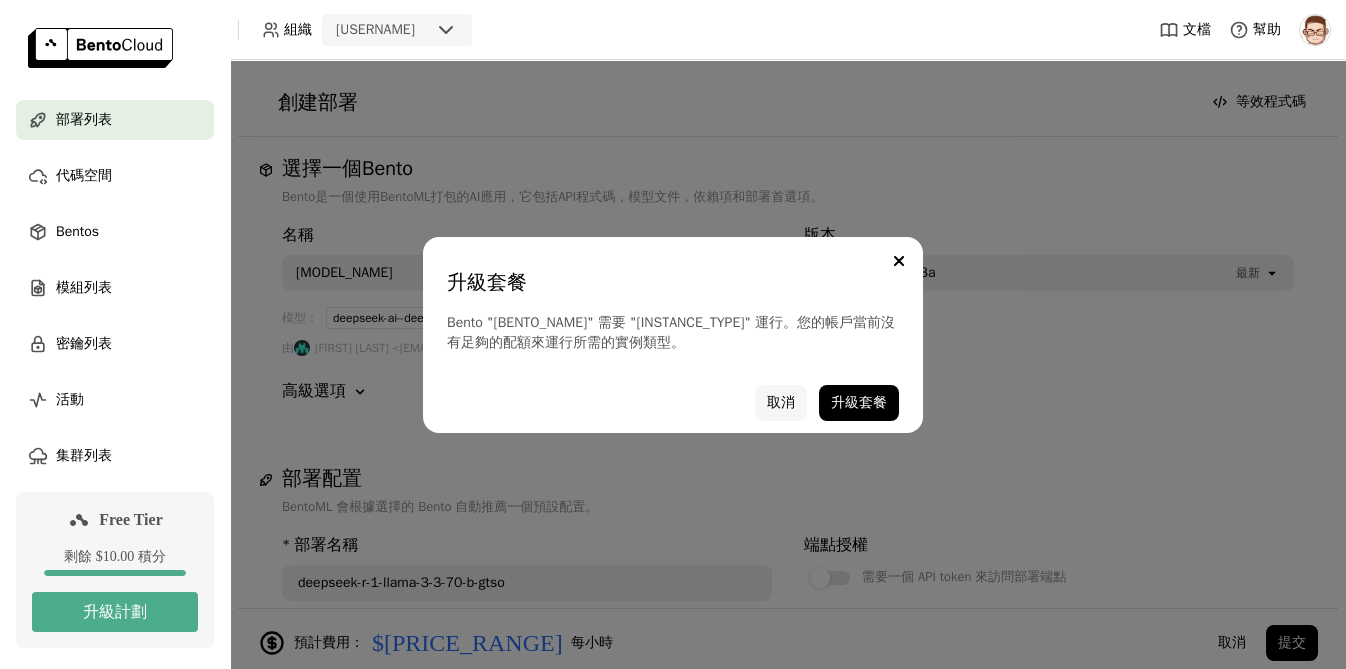 click on "取消" at bounding box center (781, 403) 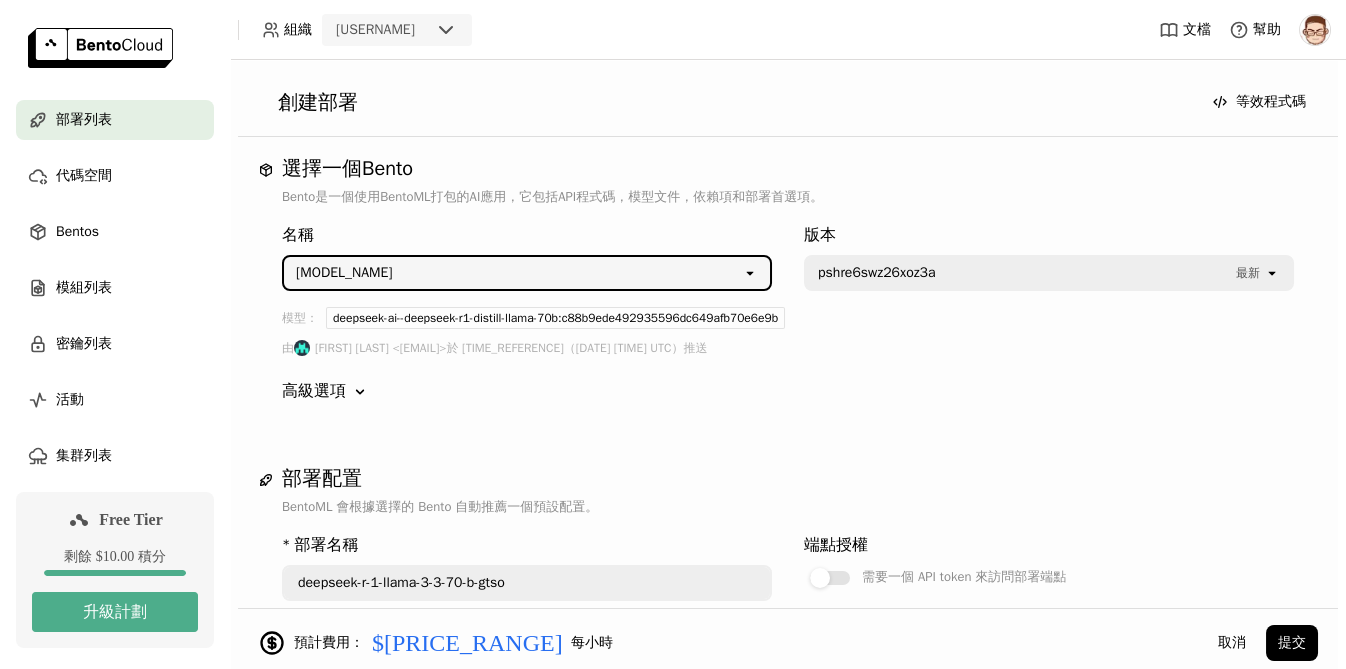 click on "open" at bounding box center (750, 273) 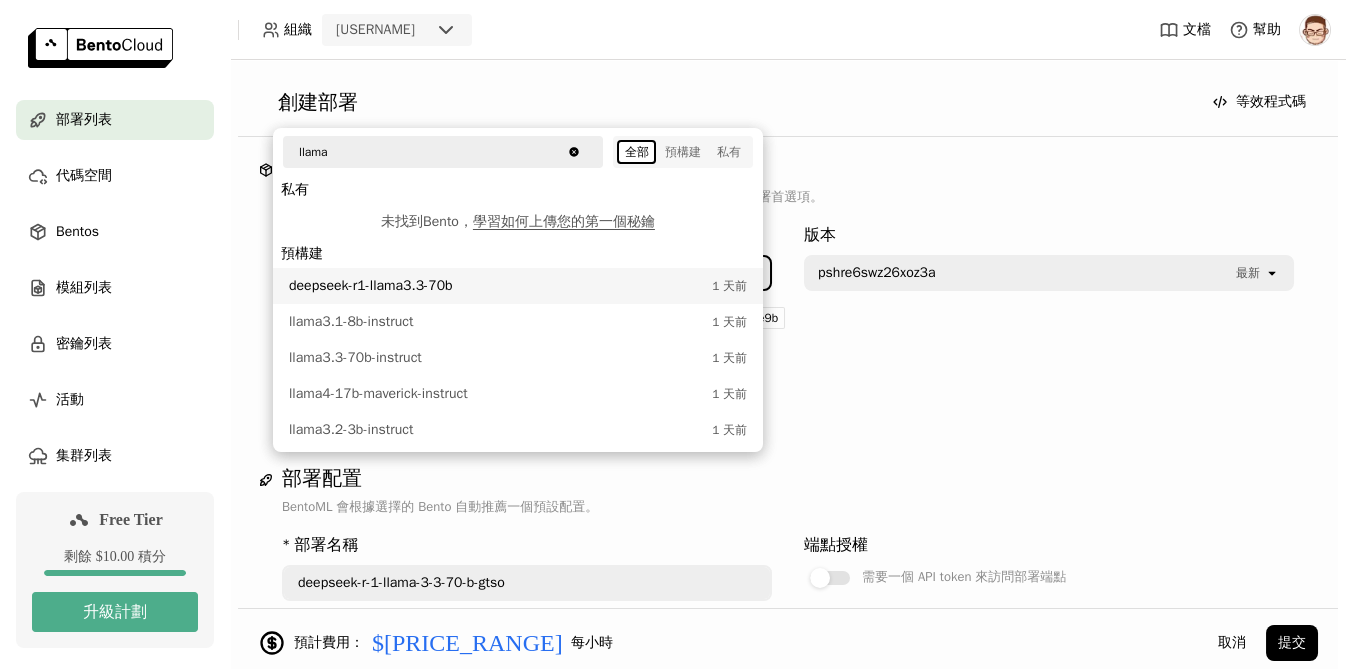 scroll, scrollTop: 0, scrollLeft: 0, axis: both 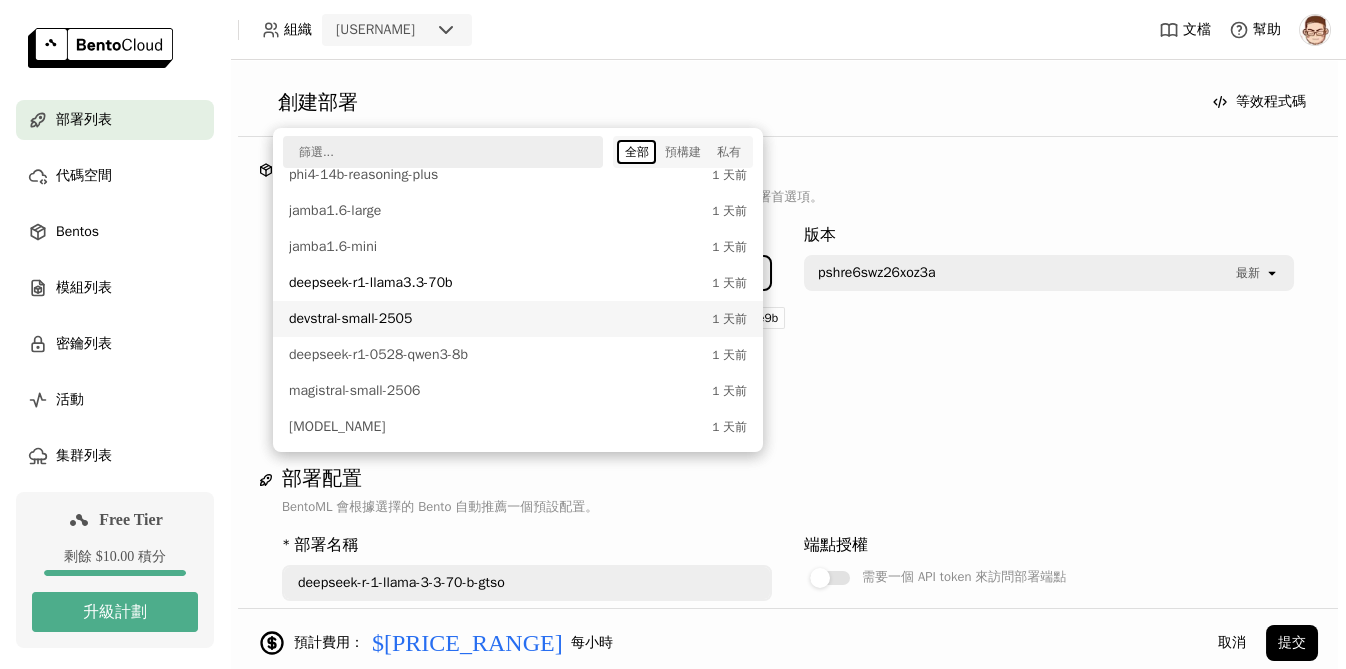 click on "devstral-small-2505" at bounding box center (495, 319) 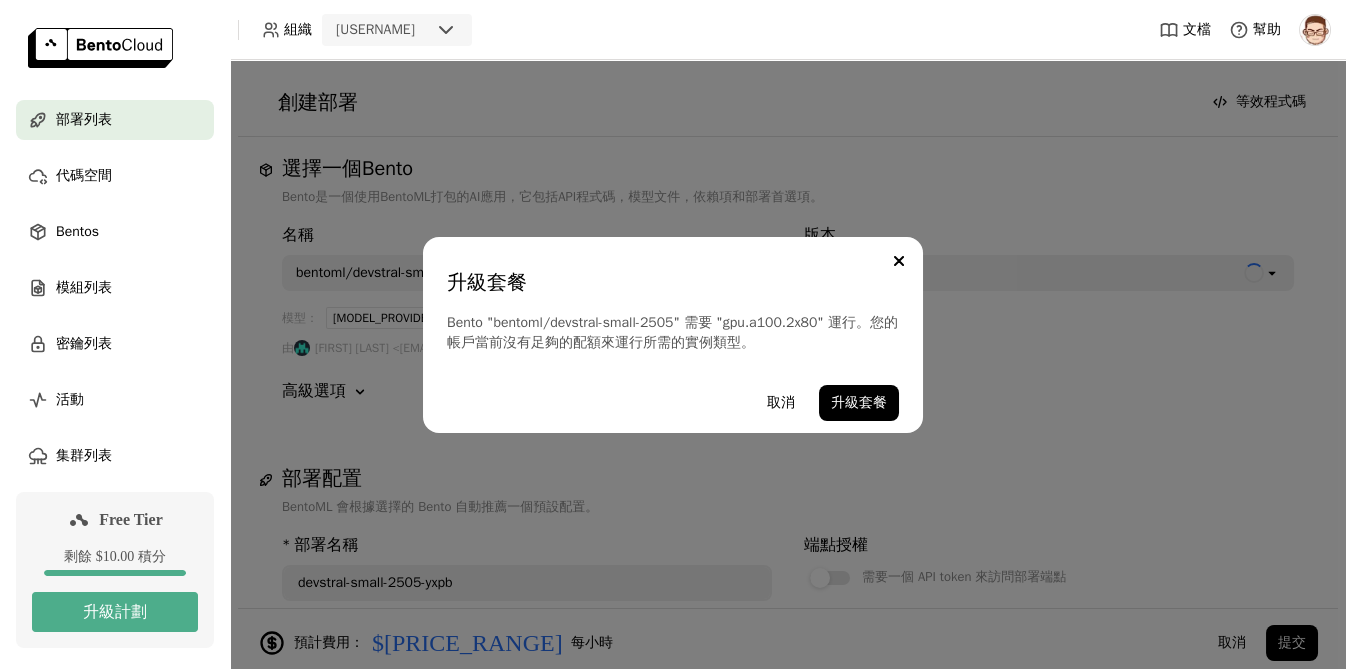 scroll, scrollTop: 0, scrollLeft: 0, axis: both 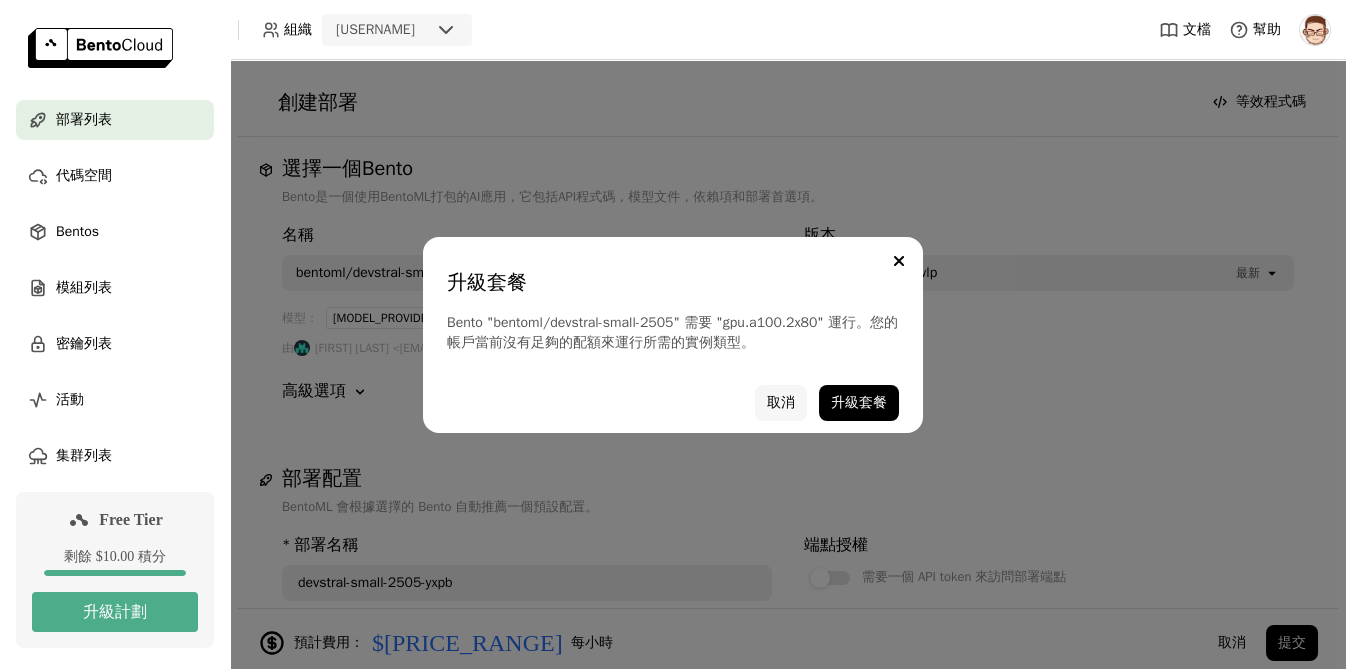 click on "取消" at bounding box center (781, 403) 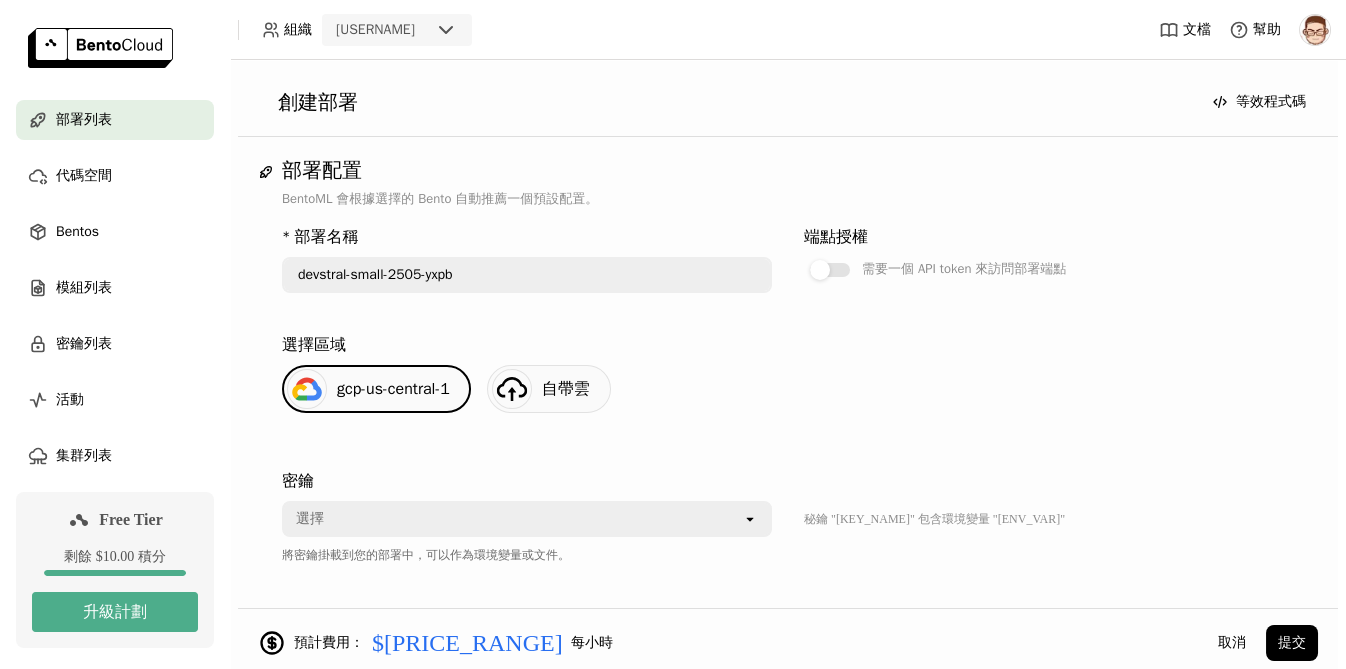scroll, scrollTop: 333, scrollLeft: 0, axis: vertical 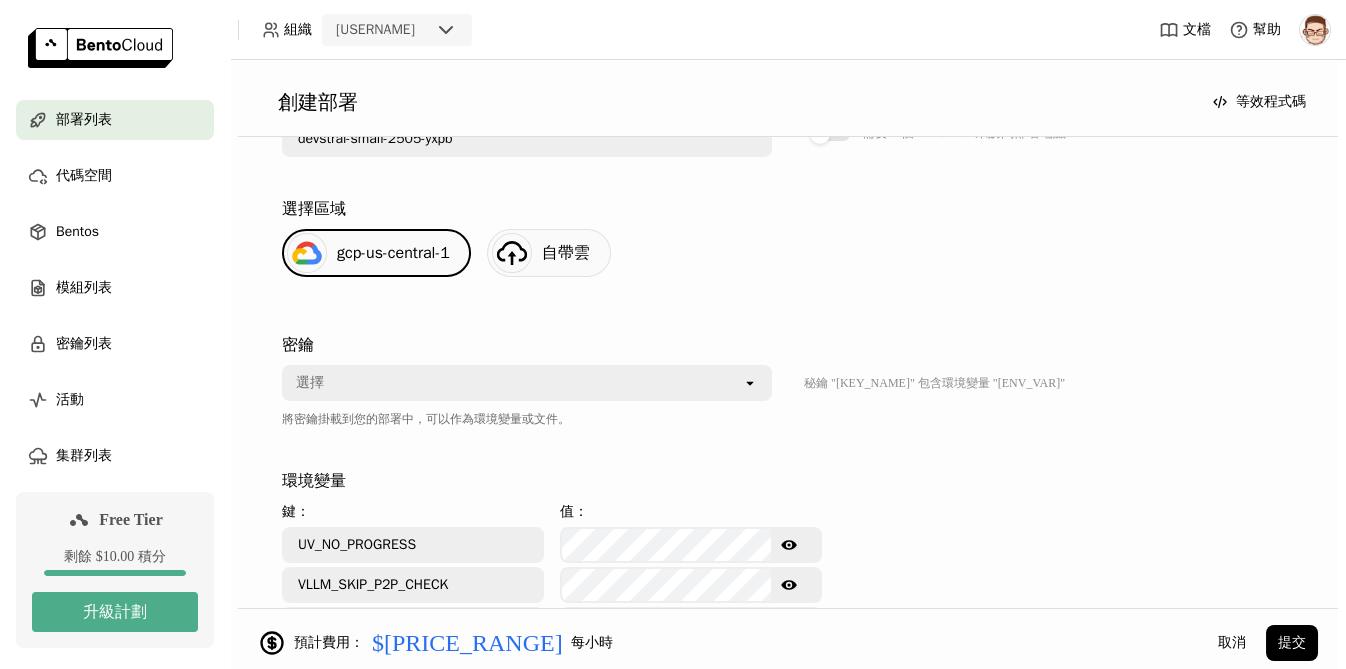 click on "open" at bounding box center [750, 383] 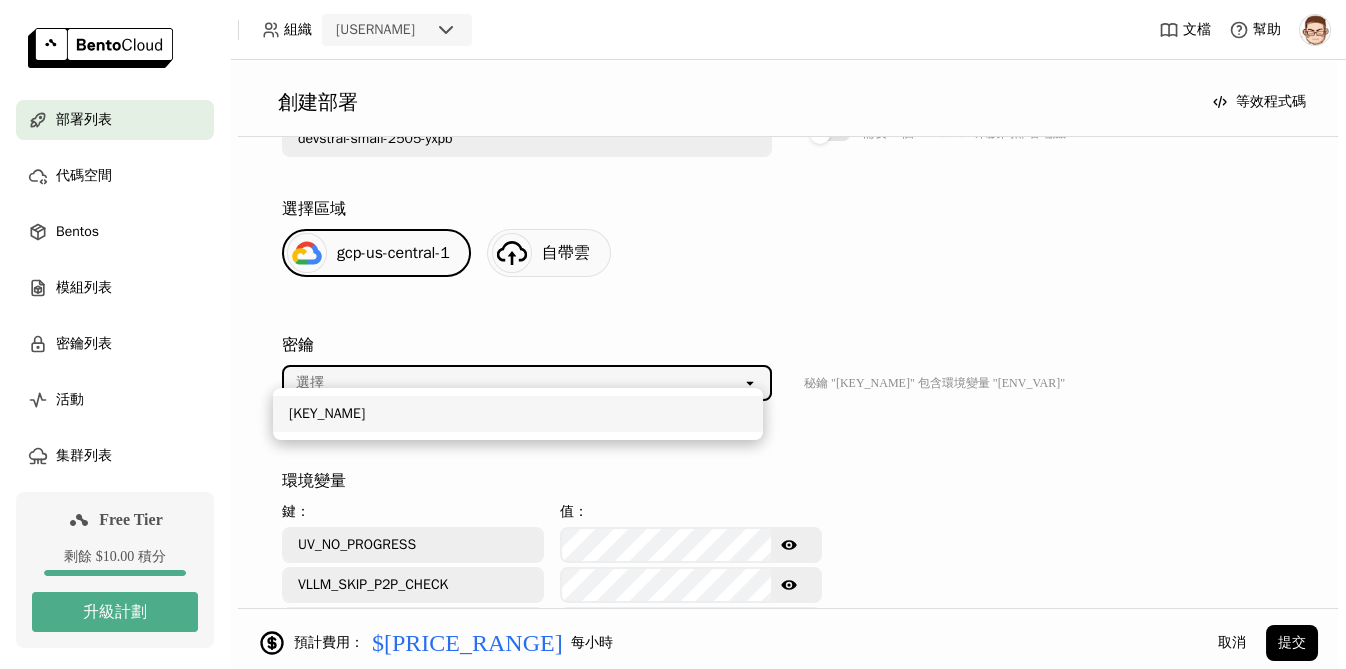 click on "[KEY_NAME]" at bounding box center (518, 414) 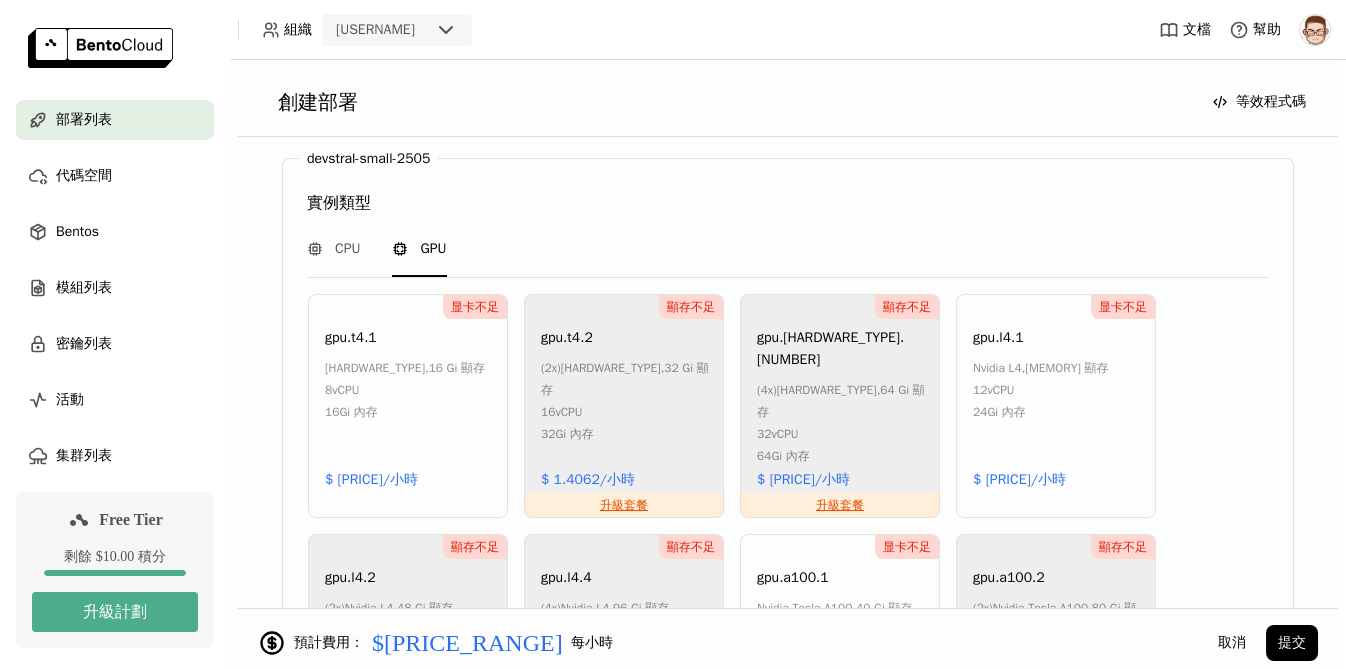 scroll, scrollTop: 1111, scrollLeft: 0, axis: vertical 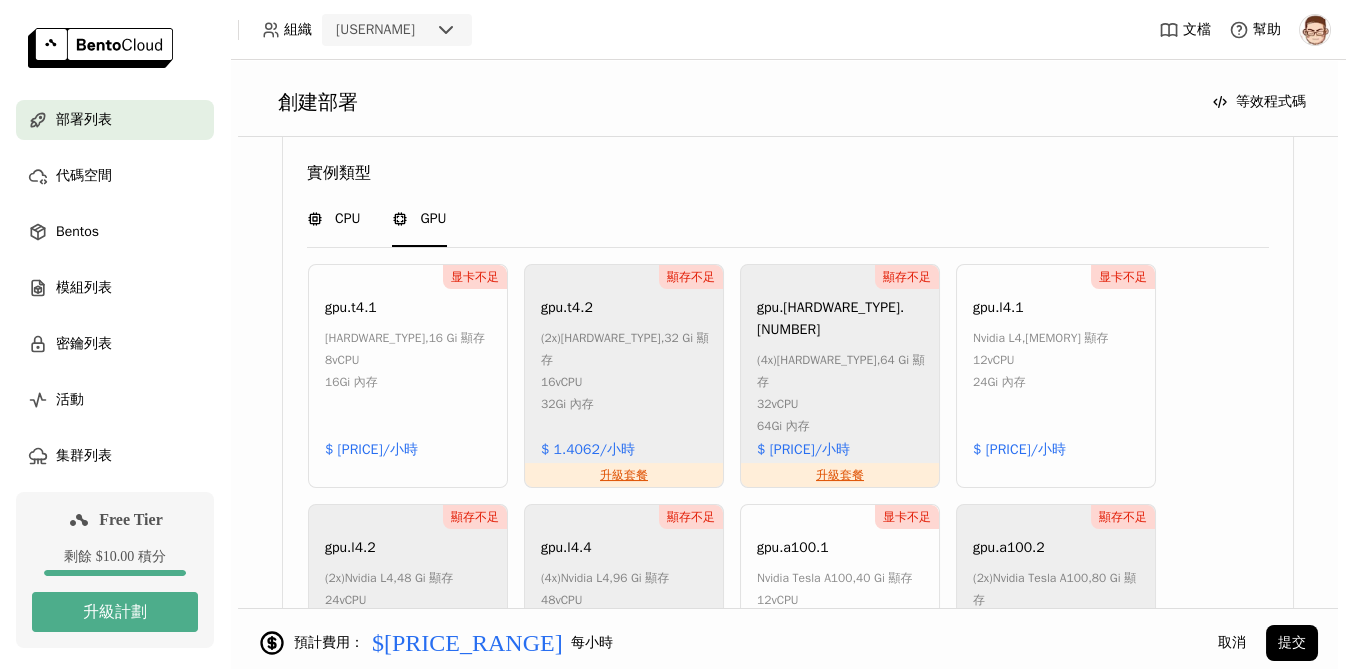 click on "CPU" at bounding box center (333, 219) 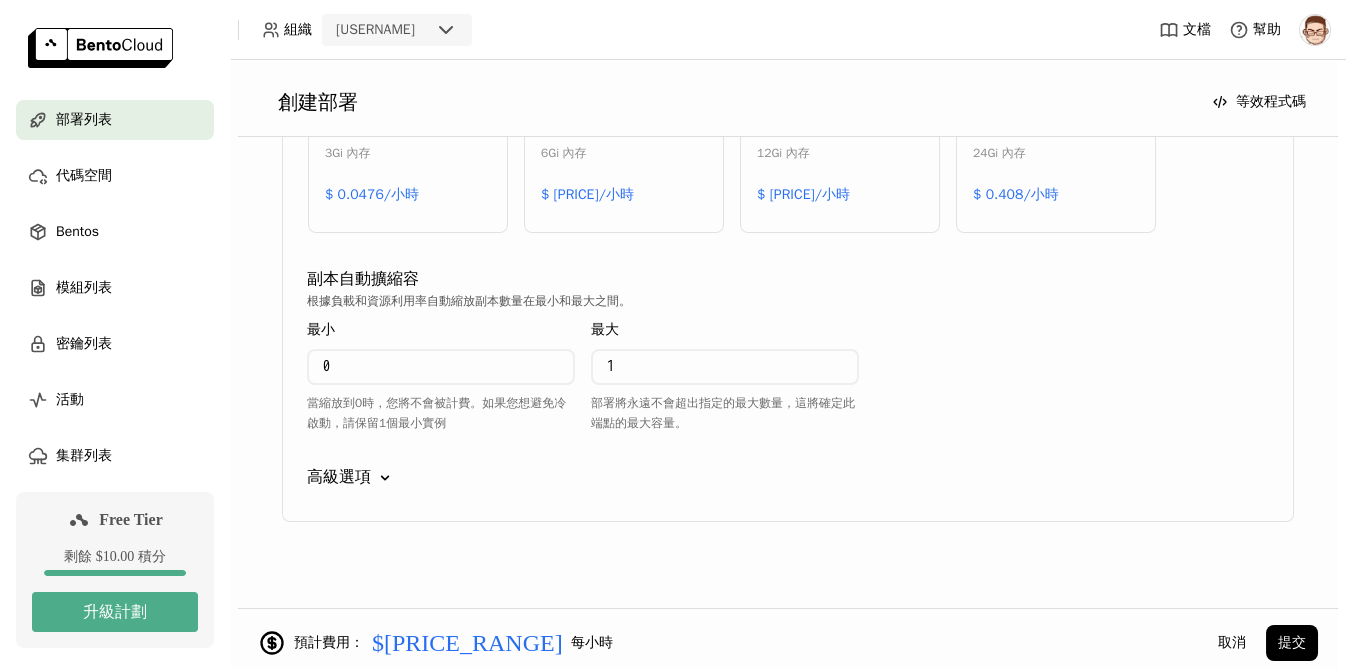 scroll, scrollTop: 985, scrollLeft: 0, axis: vertical 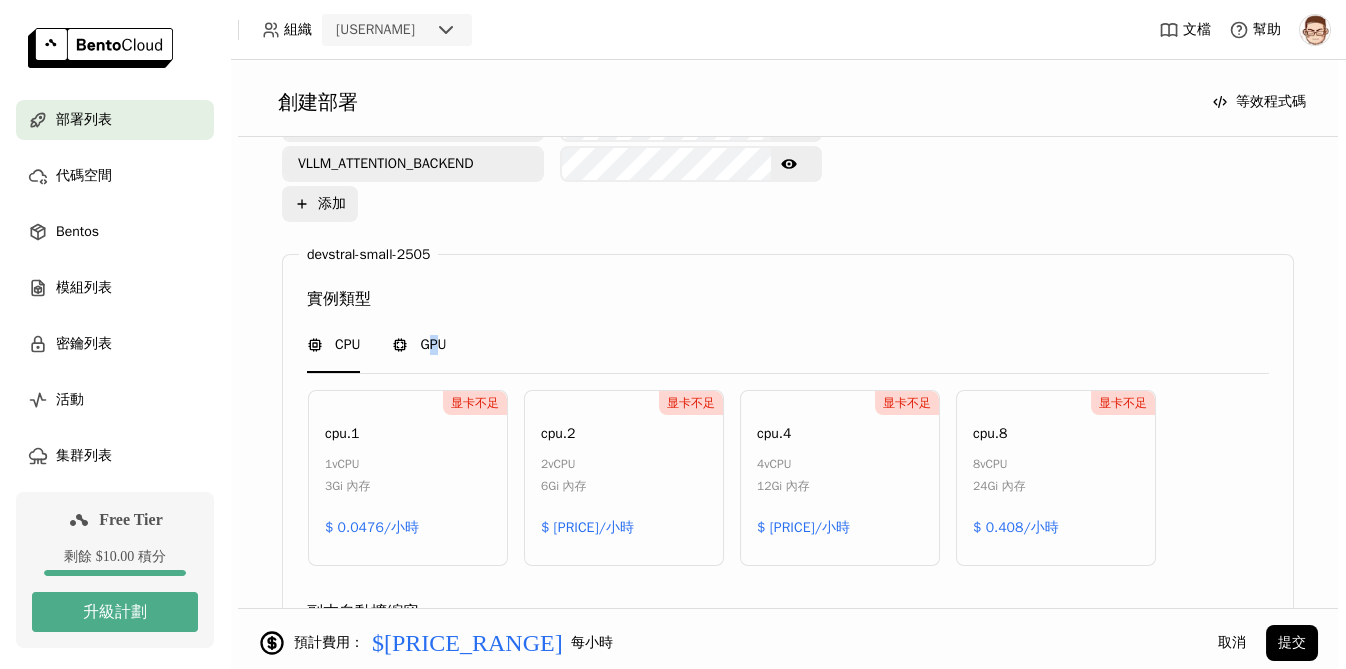 click on "GPU" at bounding box center [433, 345] 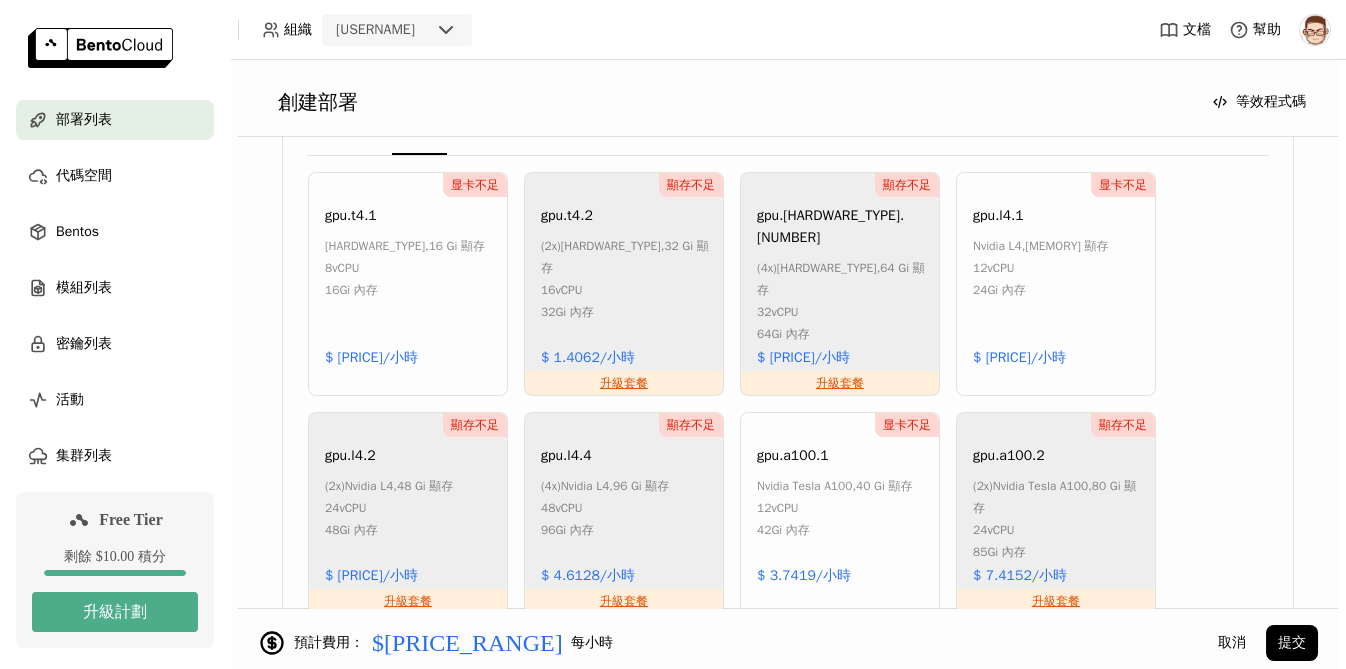 scroll, scrollTop: 1200, scrollLeft: 0, axis: vertical 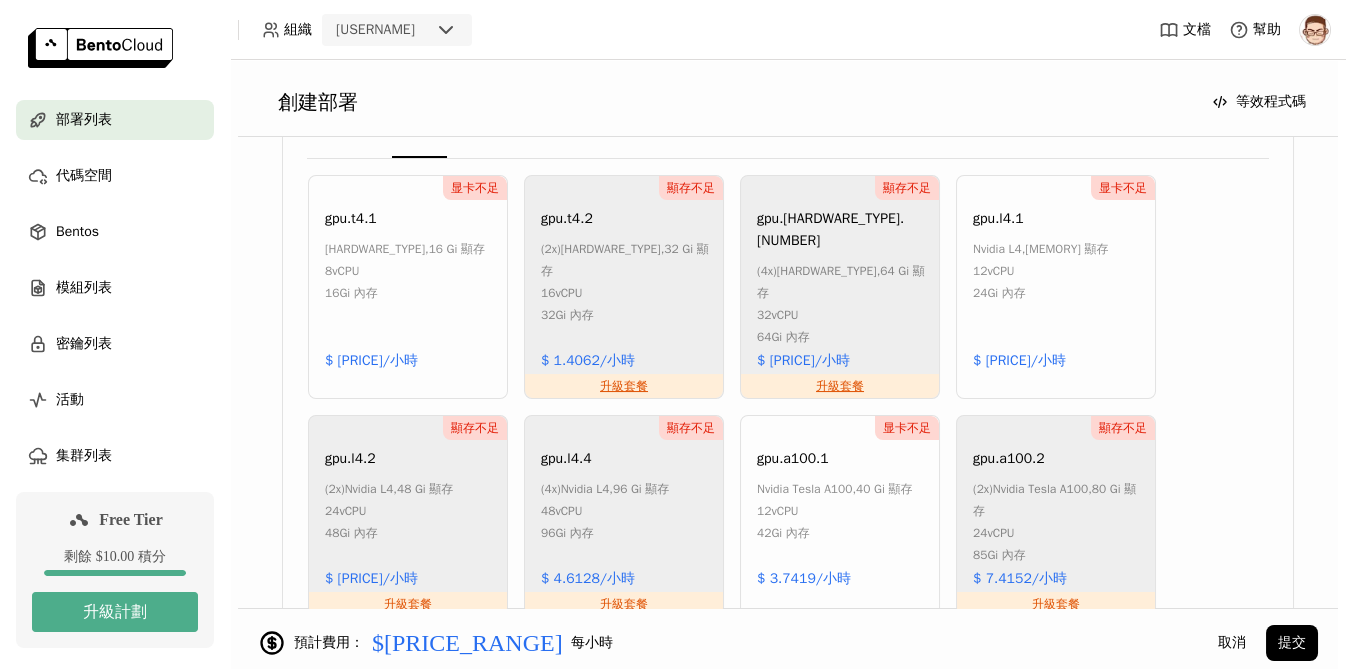 click on "[MEMORY] 內存" at bounding box center [405, 293] 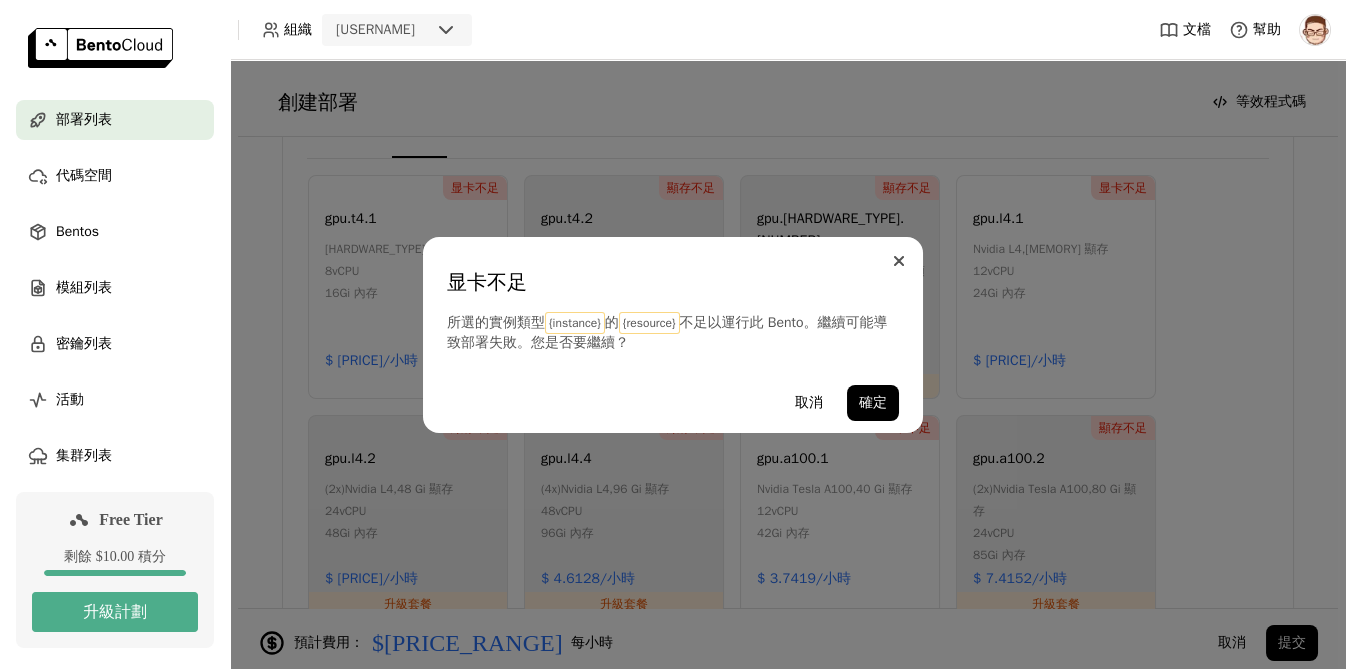 click at bounding box center (899, 261) 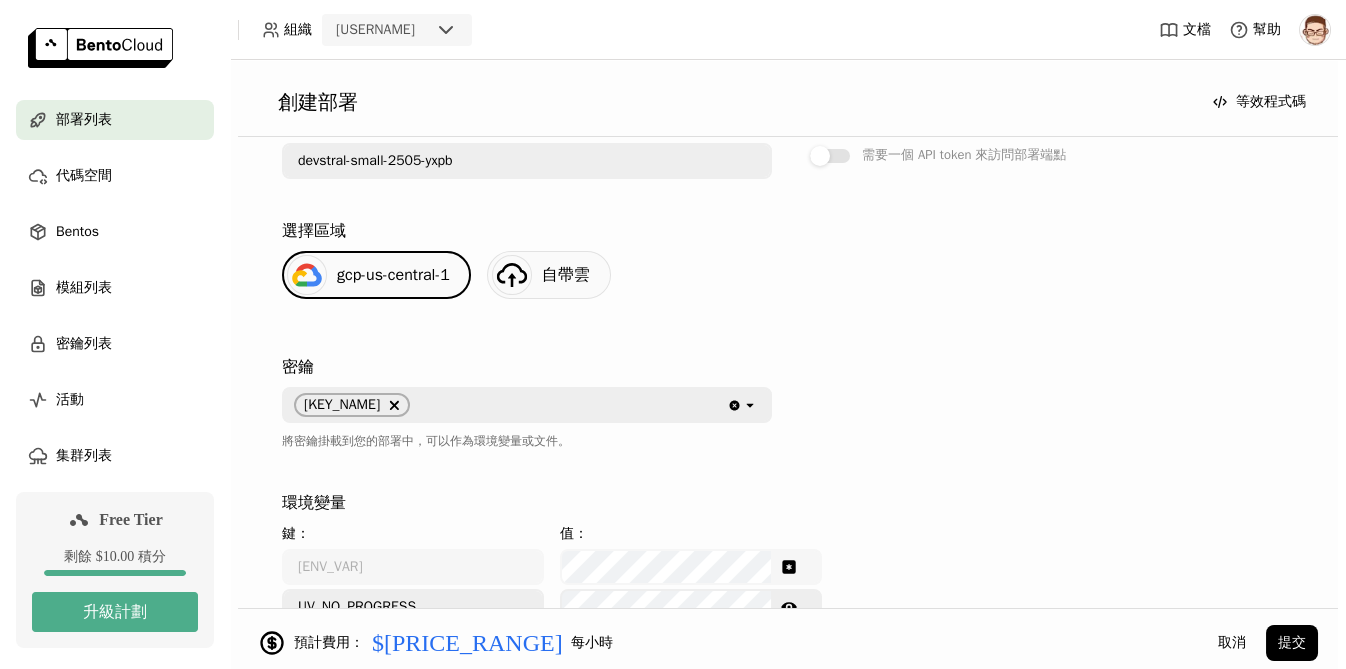 scroll, scrollTop: 0, scrollLeft: 0, axis: both 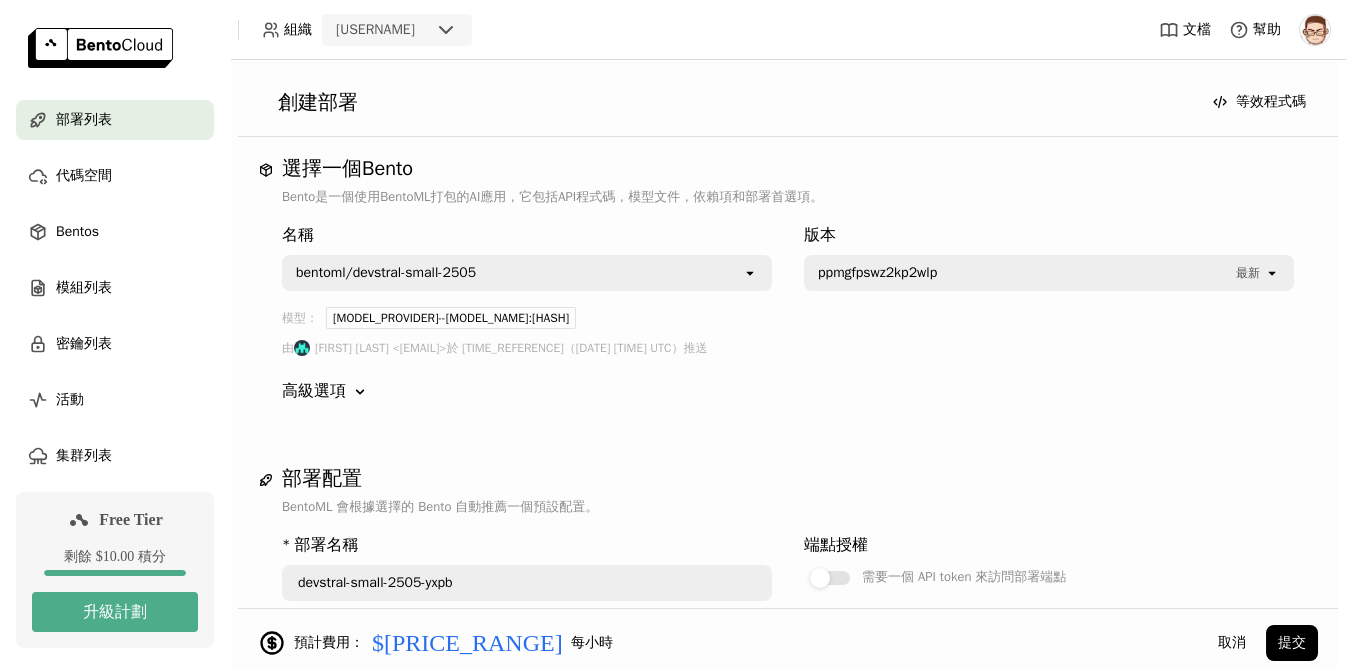 click on "[MODEL_NAME] lla" at bounding box center [513, 273] 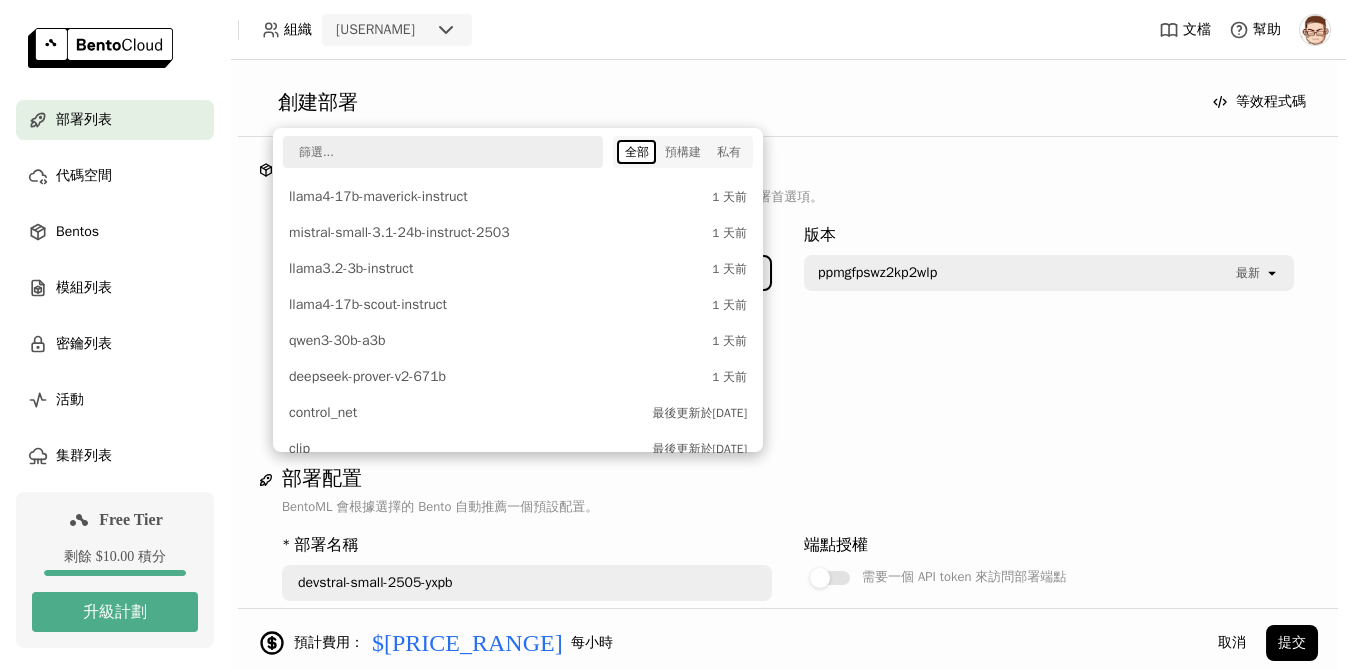 scroll, scrollTop: 645, scrollLeft: 0, axis: vertical 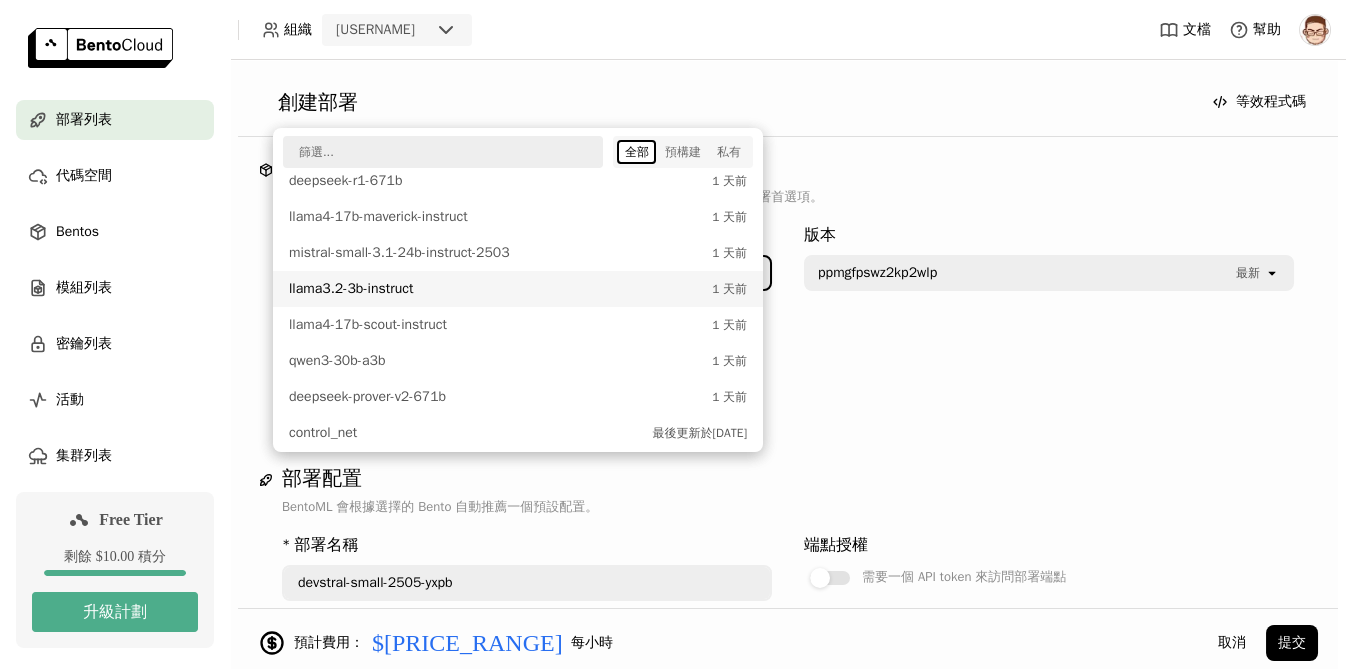 click on "[MODEL_NAME] [TIME_REFERENCE]" at bounding box center [518, 289] 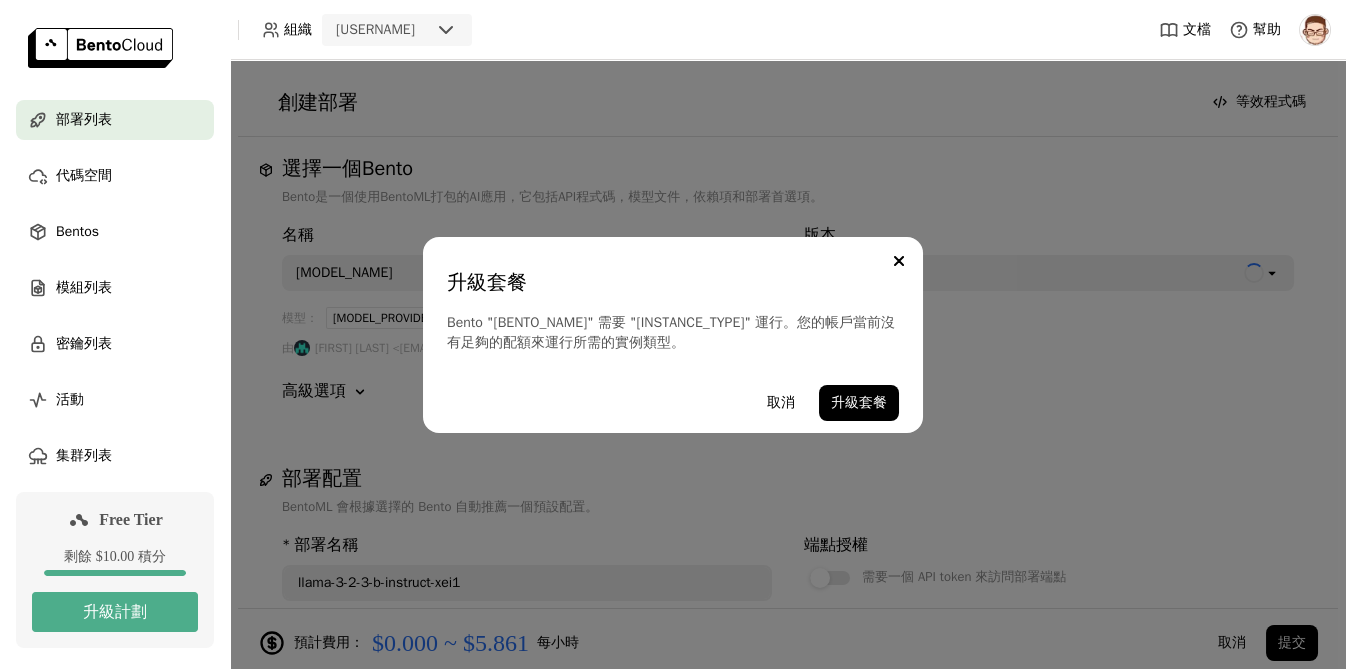 scroll, scrollTop: 0, scrollLeft: 0, axis: both 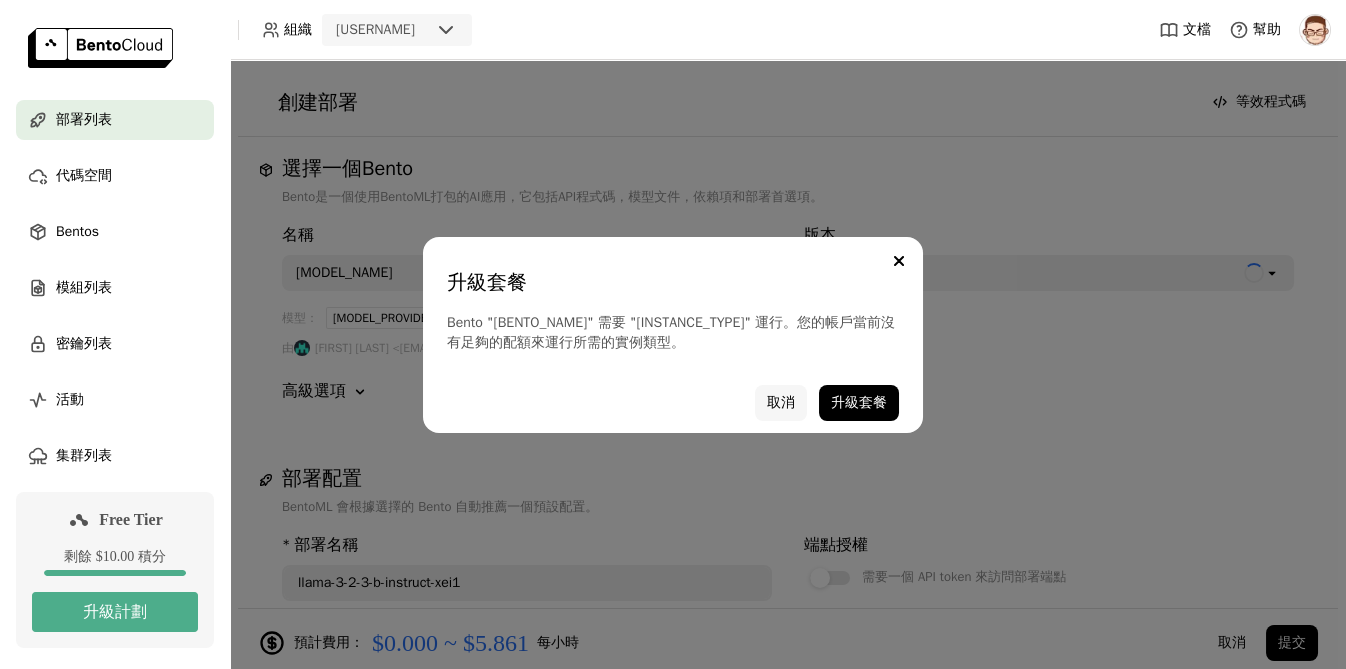 click on "取消" at bounding box center (781, 403) 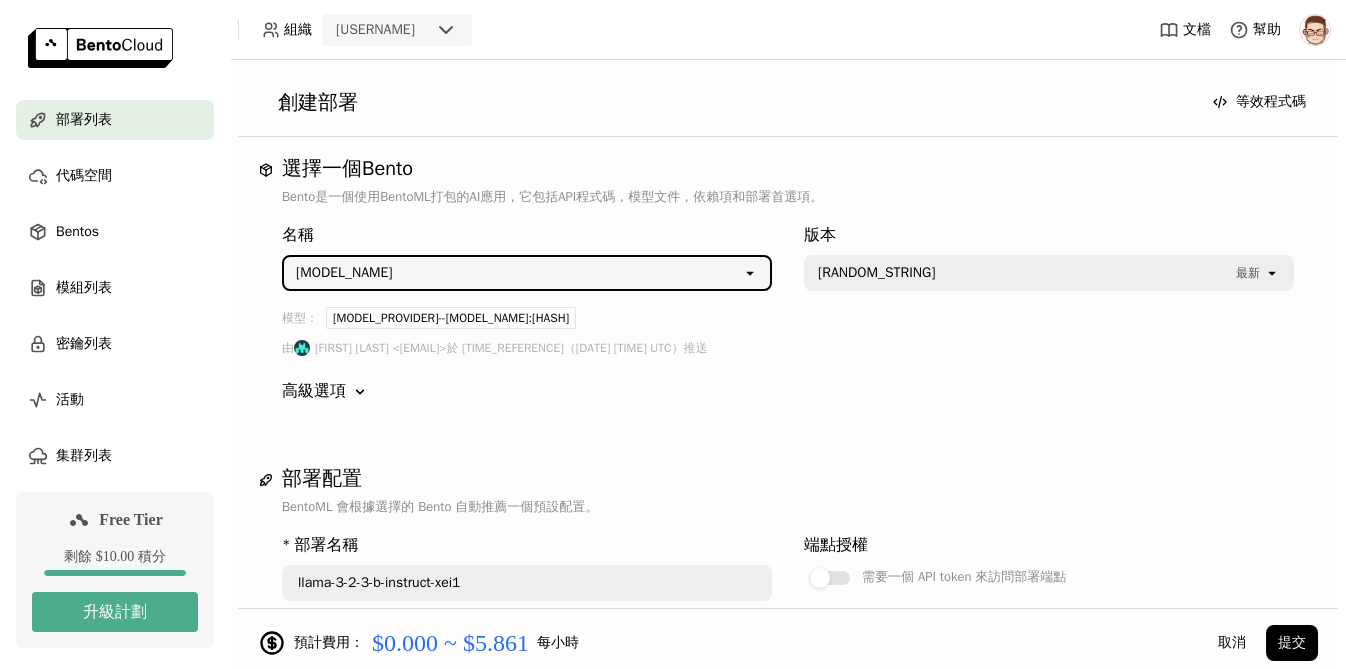 click on "bentoml/llama3.2-3b-instruct lla" at bounding box center (513, 273) 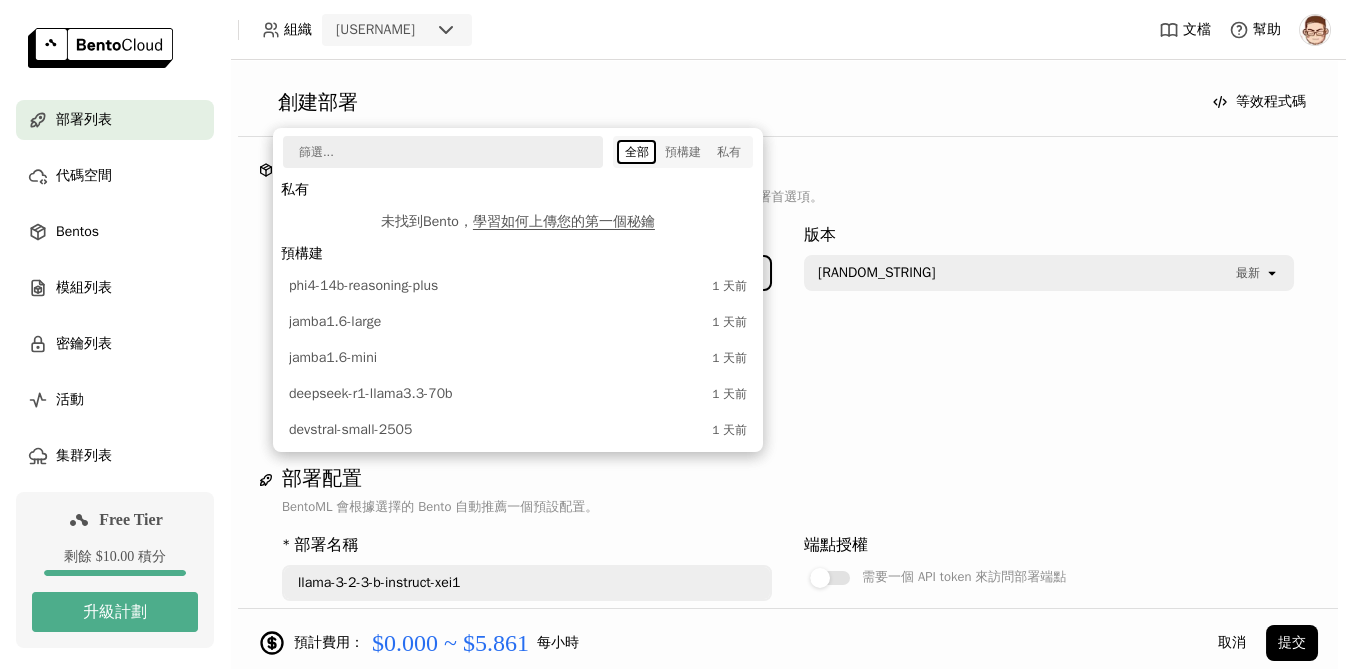 scroll, scrollTop: 0, scrollLeft: 12, axis: horizontal 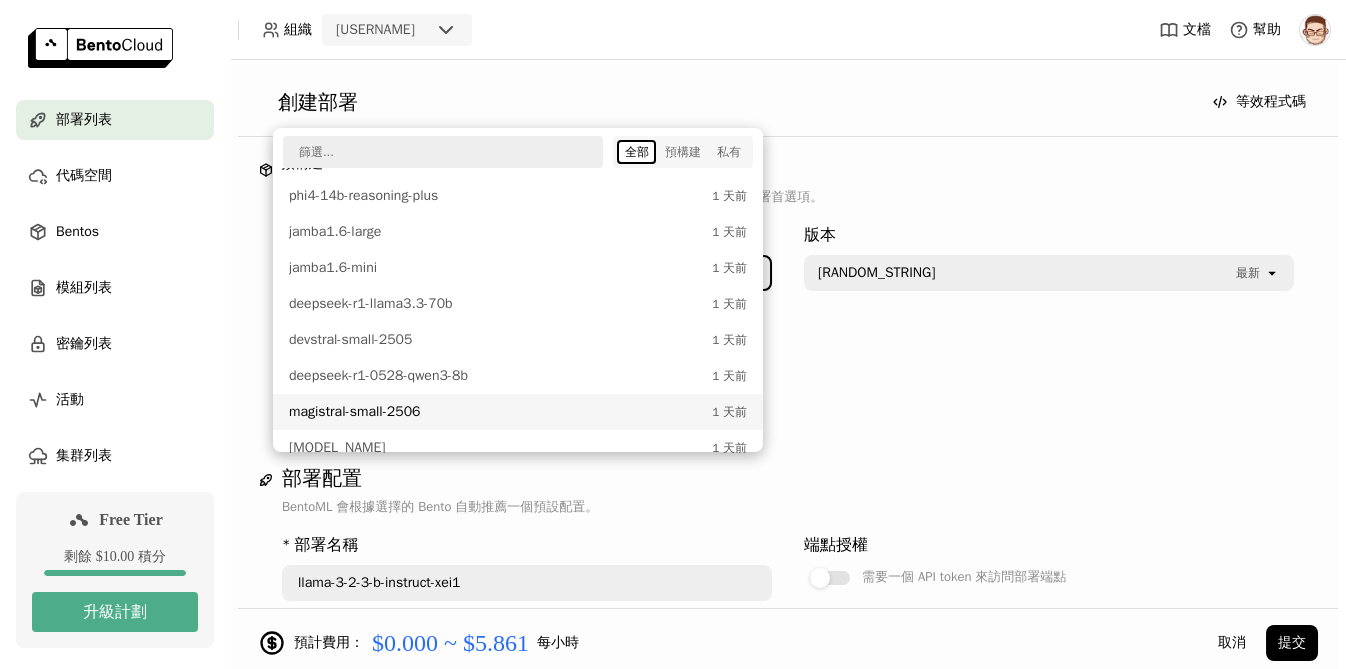 click on "magistral-small-2506" at bounding box center [495, 412] 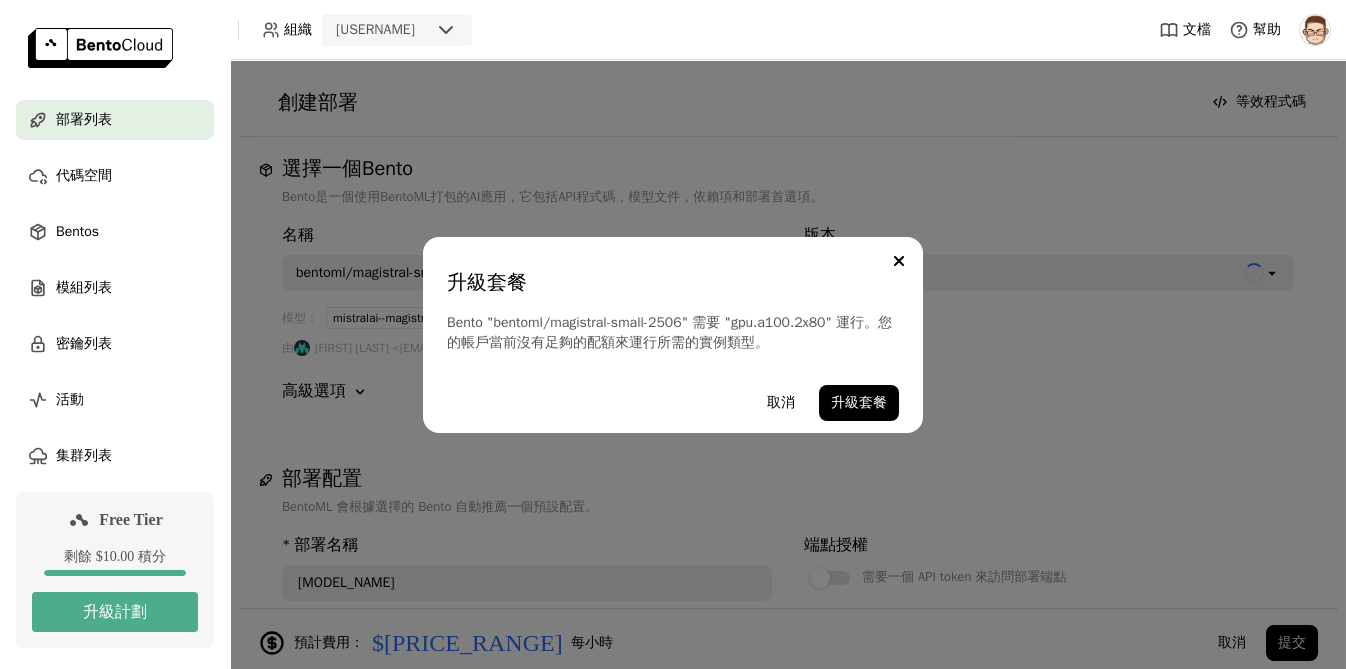 scroll, scrollTop: 0, scrollLeft: 0, axis: both 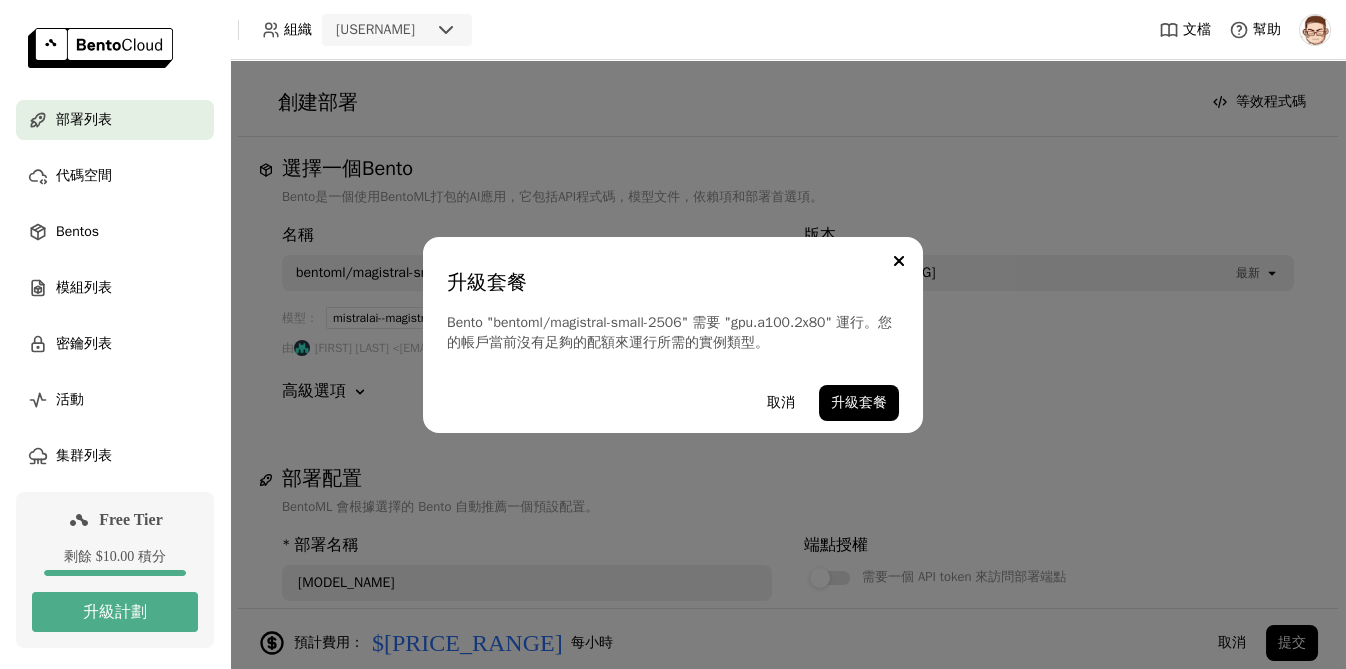 click on "取消" at bounding box center (781, 403) 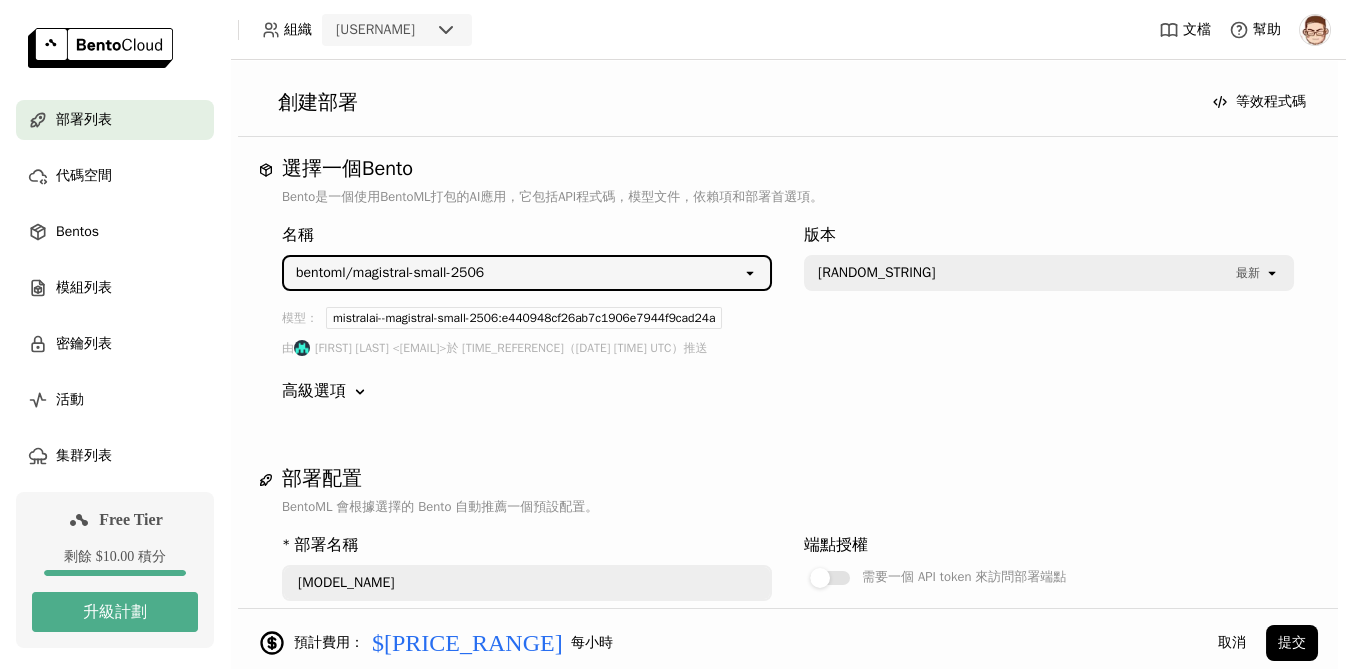 click on "[MODEL_NAME]" at bounding box center (513, 273) 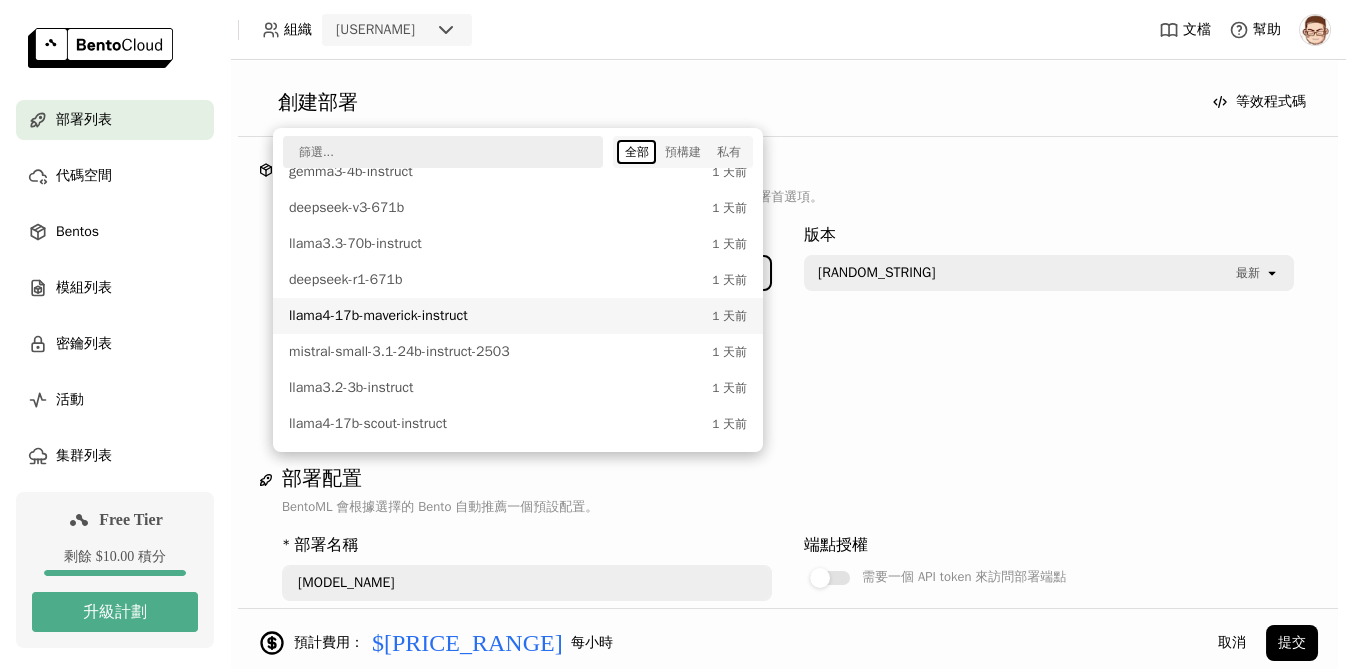 scroll, scrollTop: 867, scrollLeft: 0, axis: vertical 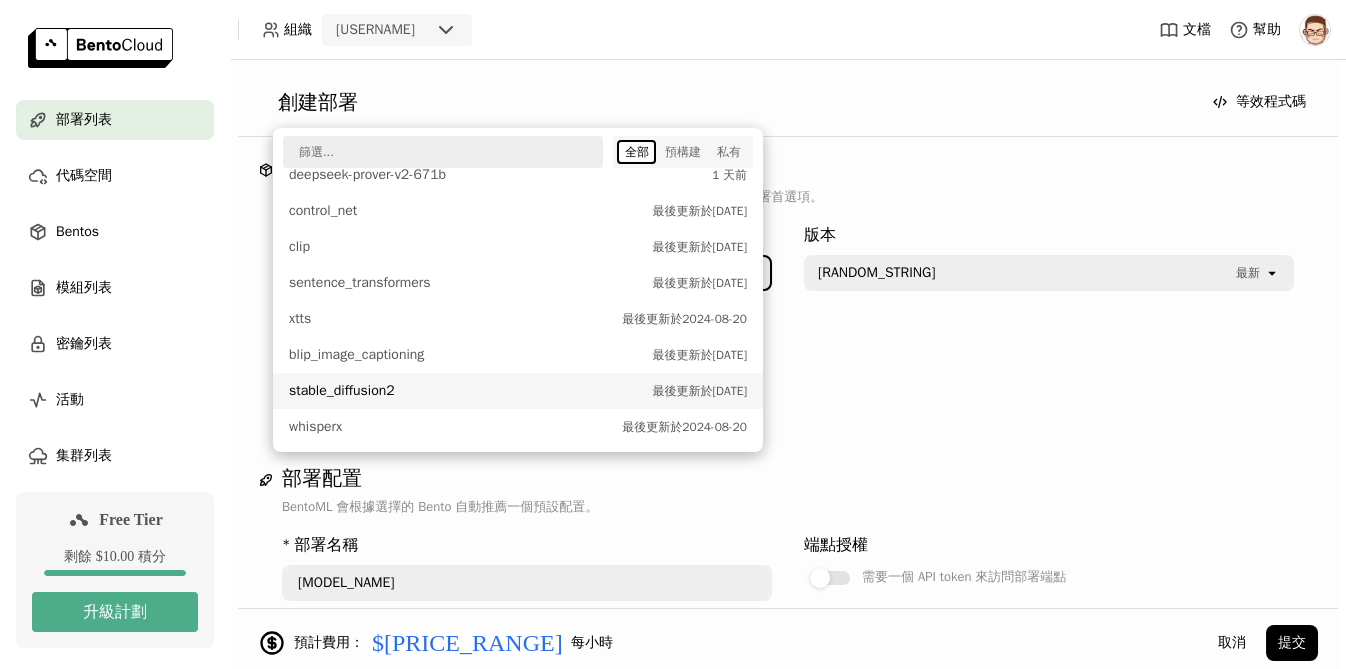 click on "stable_diffusion2" at bounding box center [465, 391] 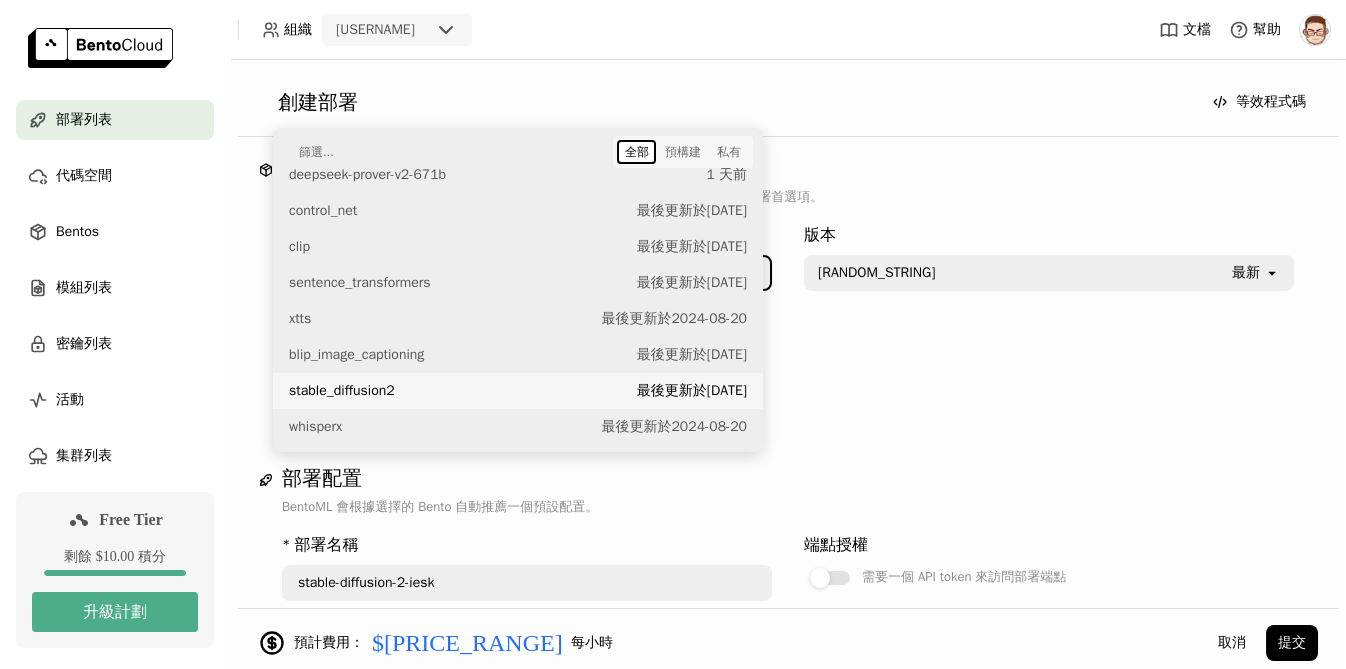 scroll, scrollTop: 0, scrollLeft: 12, axis: horizontal 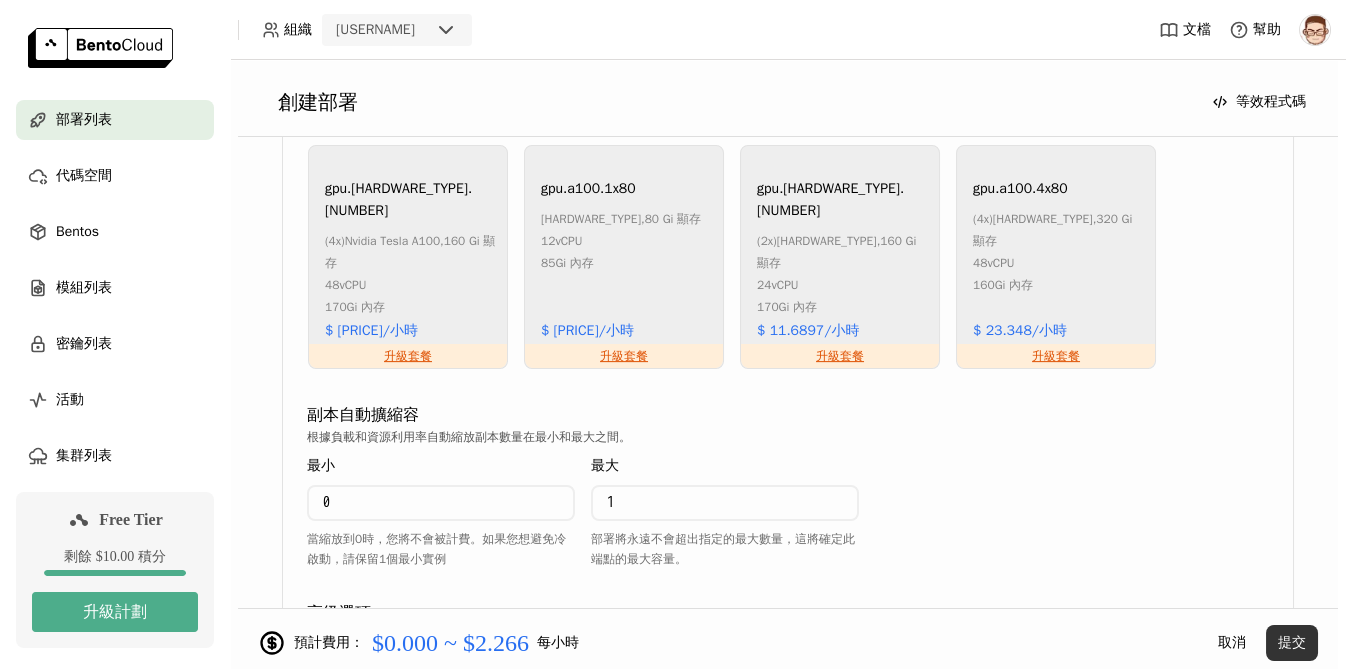 click on "提交" at bounding box center [1292, 643] 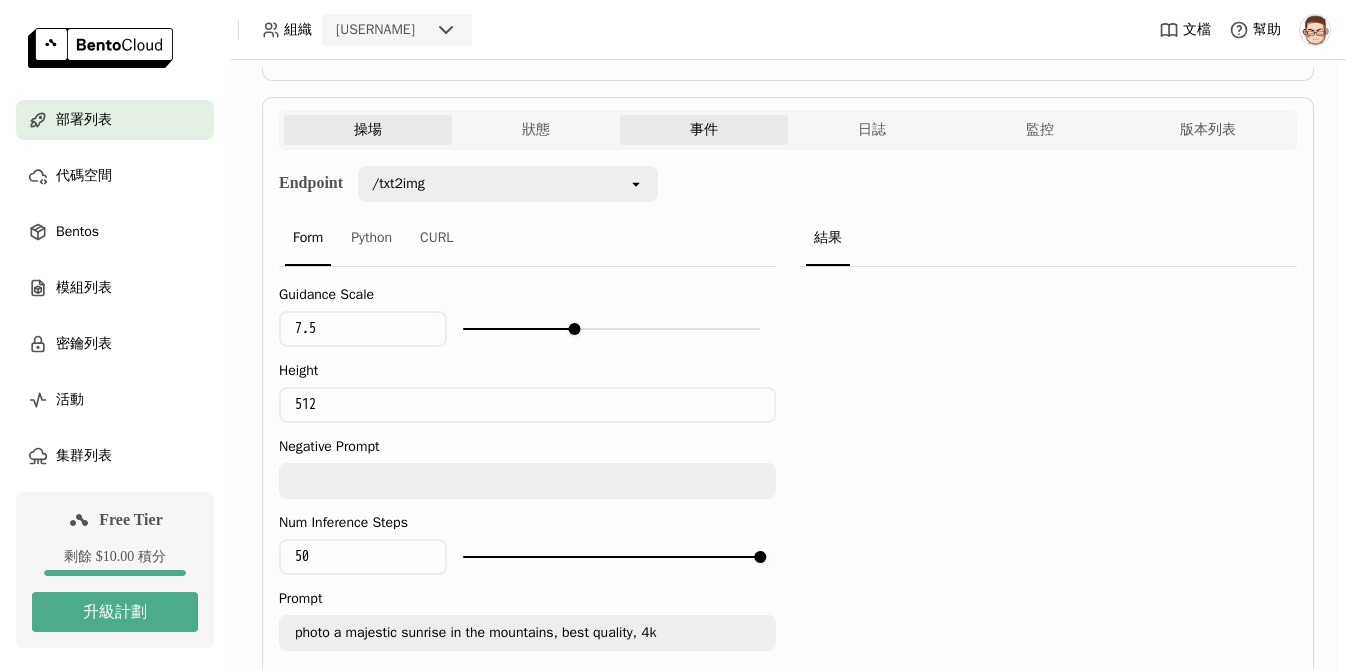 scroll, scrollTop: 333, scrollLeft: 0, axis: vertical 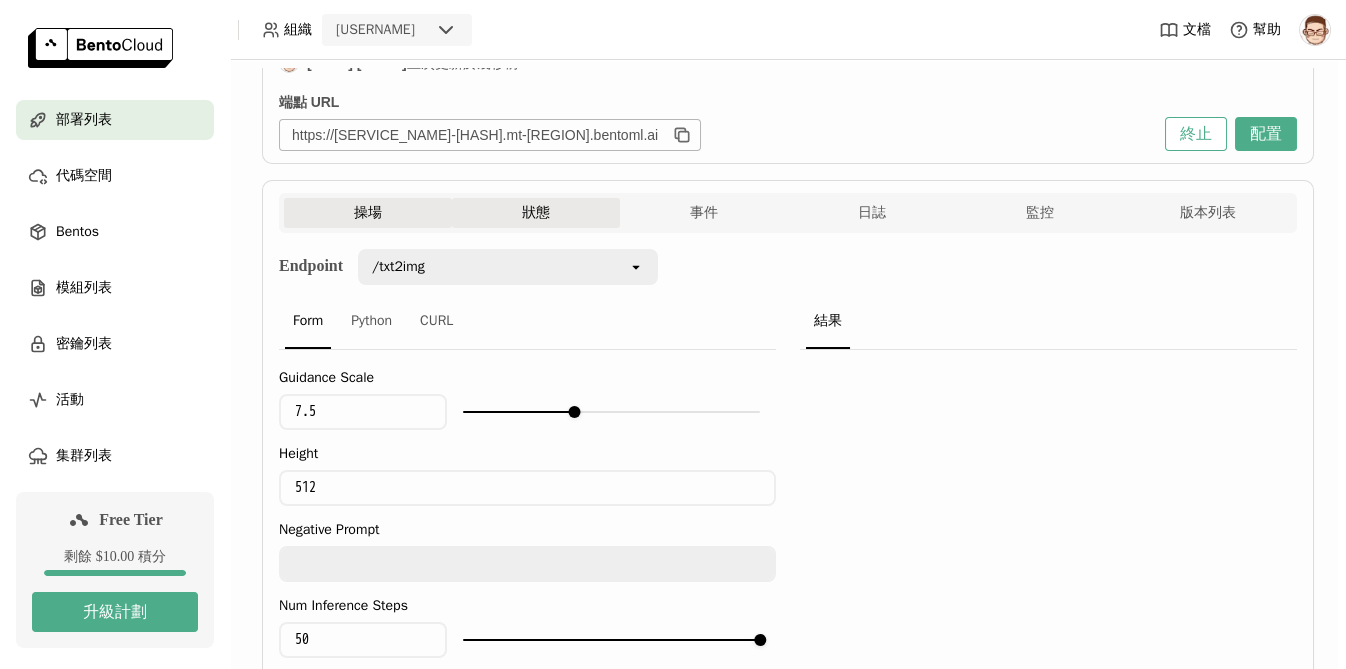 click on "狀態" at bounding box center [536, 213] 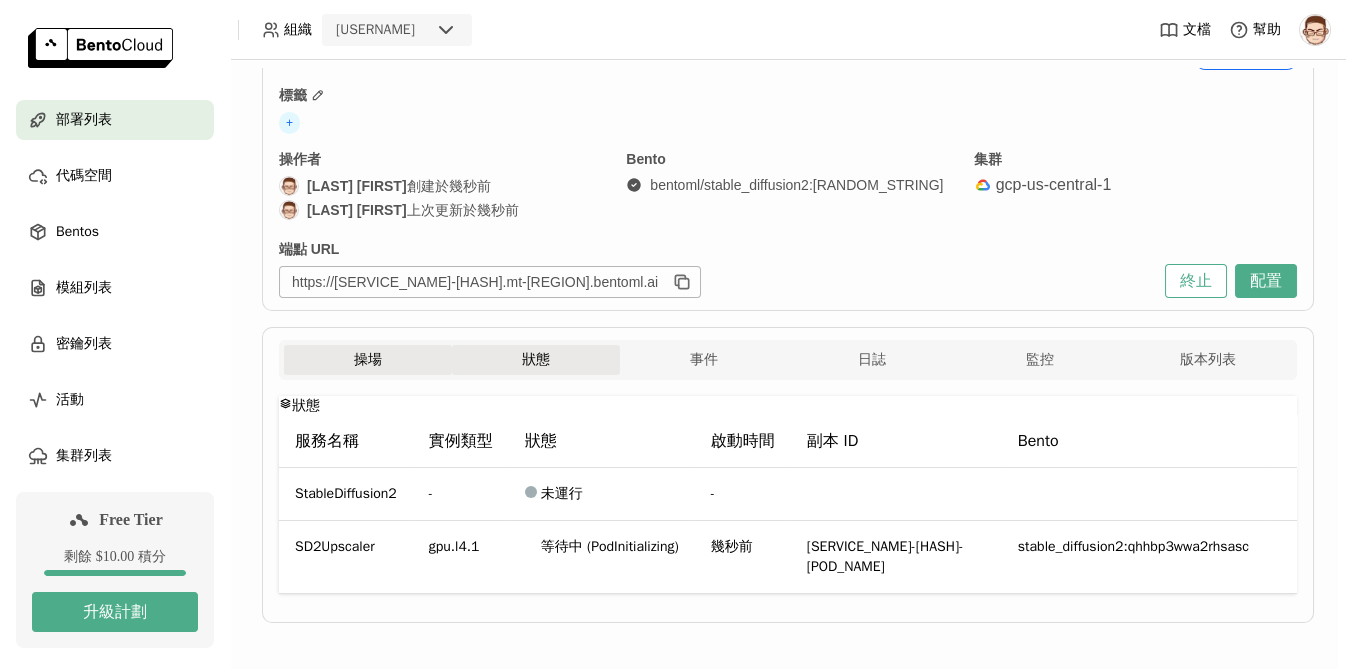 click on "操場" at bounding box center [368, 360] 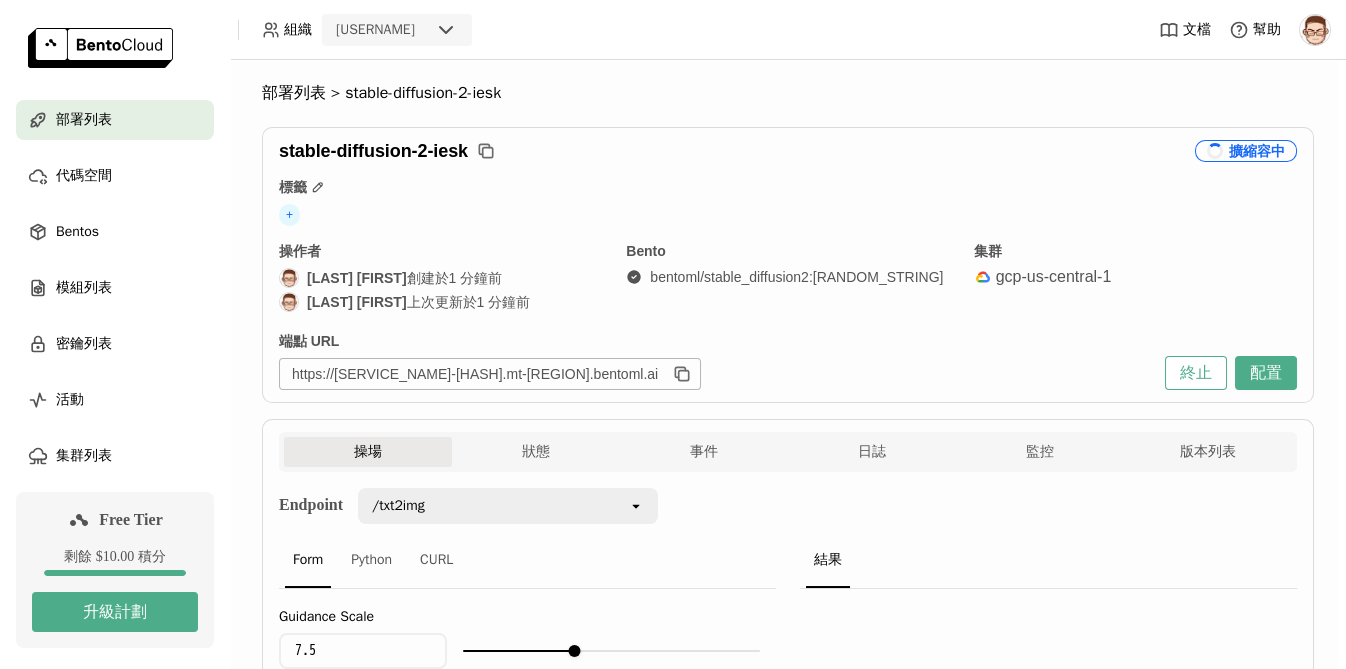 scroll, scrollTop: 0, scrollLeft: 0, axis: both 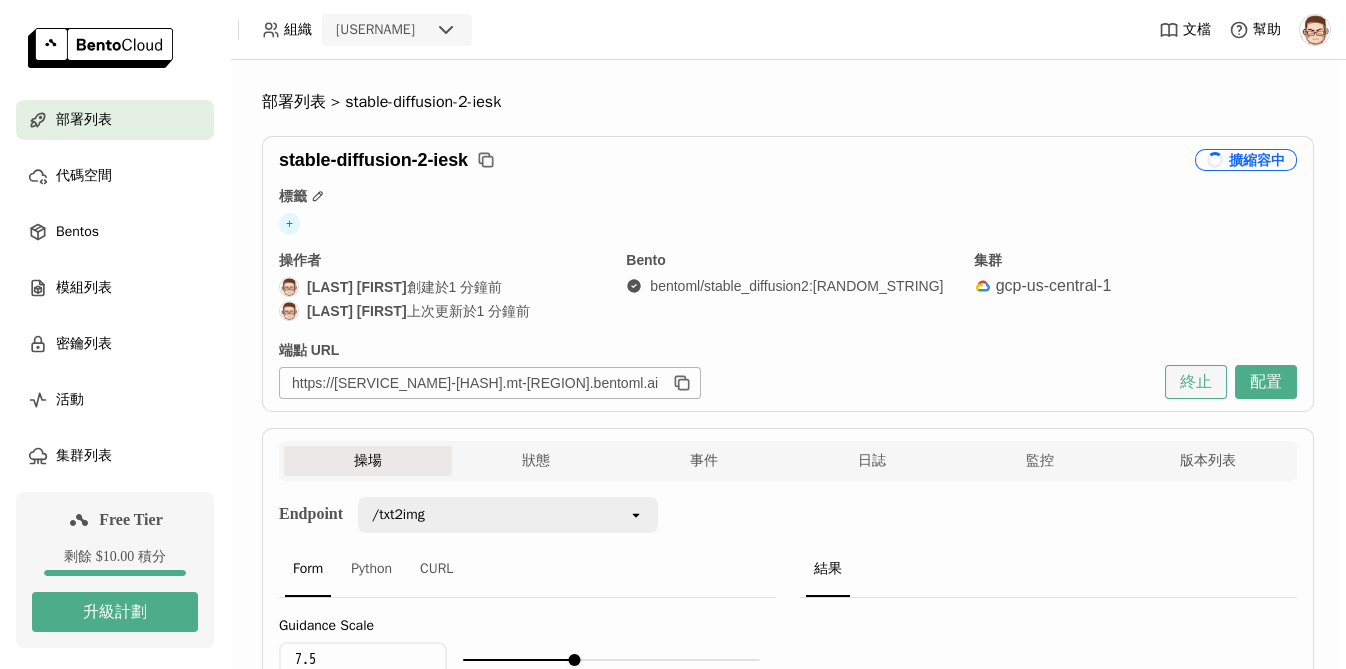 click on "終止" at bounding box center [1196, 382] 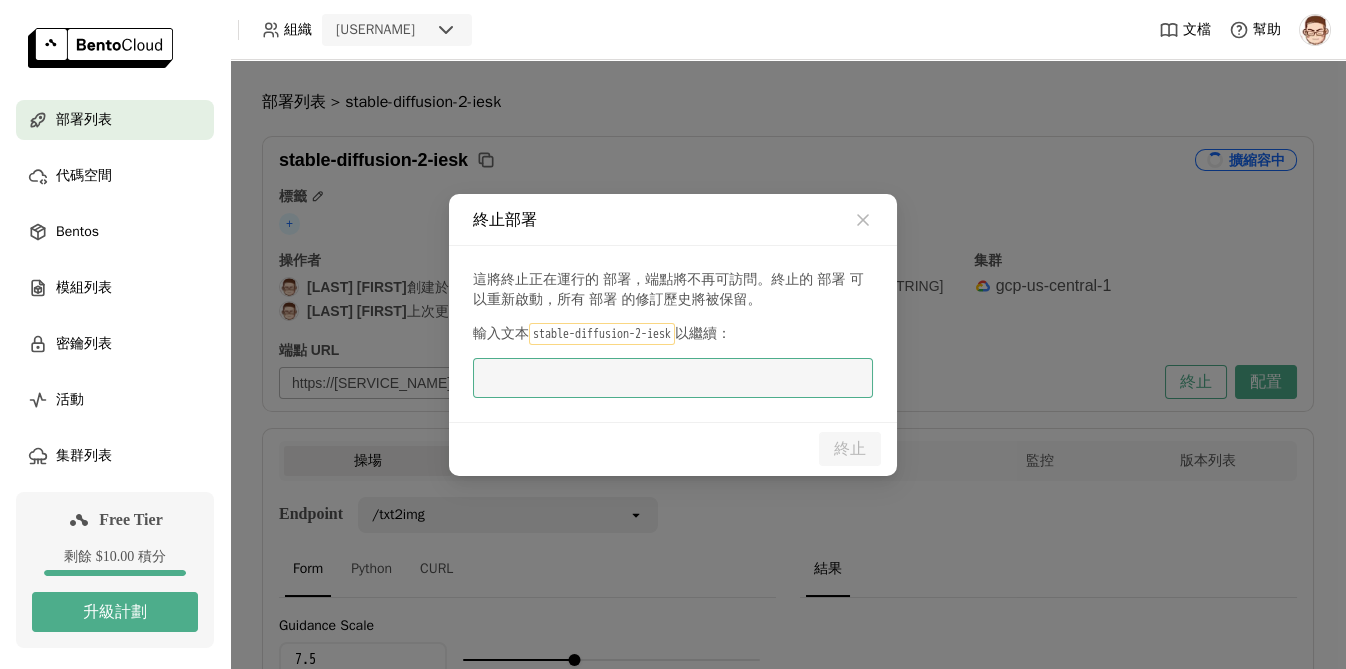 click at bounding box center (673, 378) 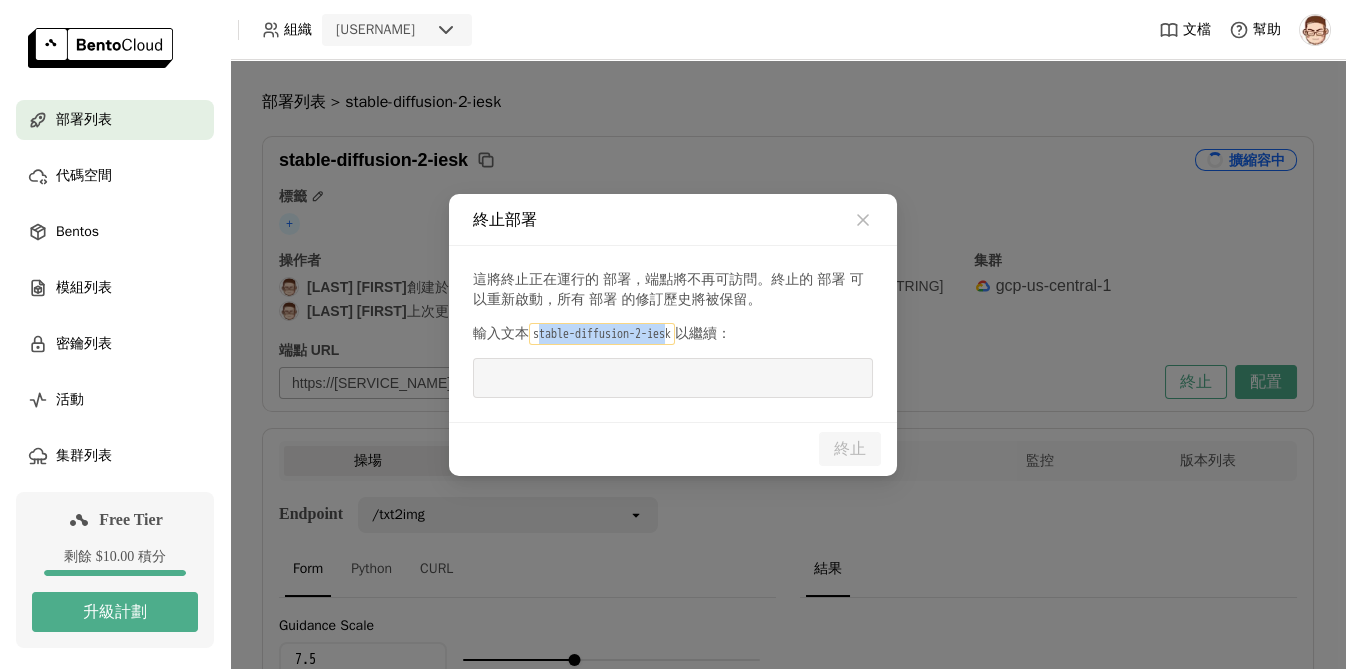 drag, startPoint x: 682, startPoint y: 334, endPoint x: 542, endPoint y: 337, distance: 140.03214 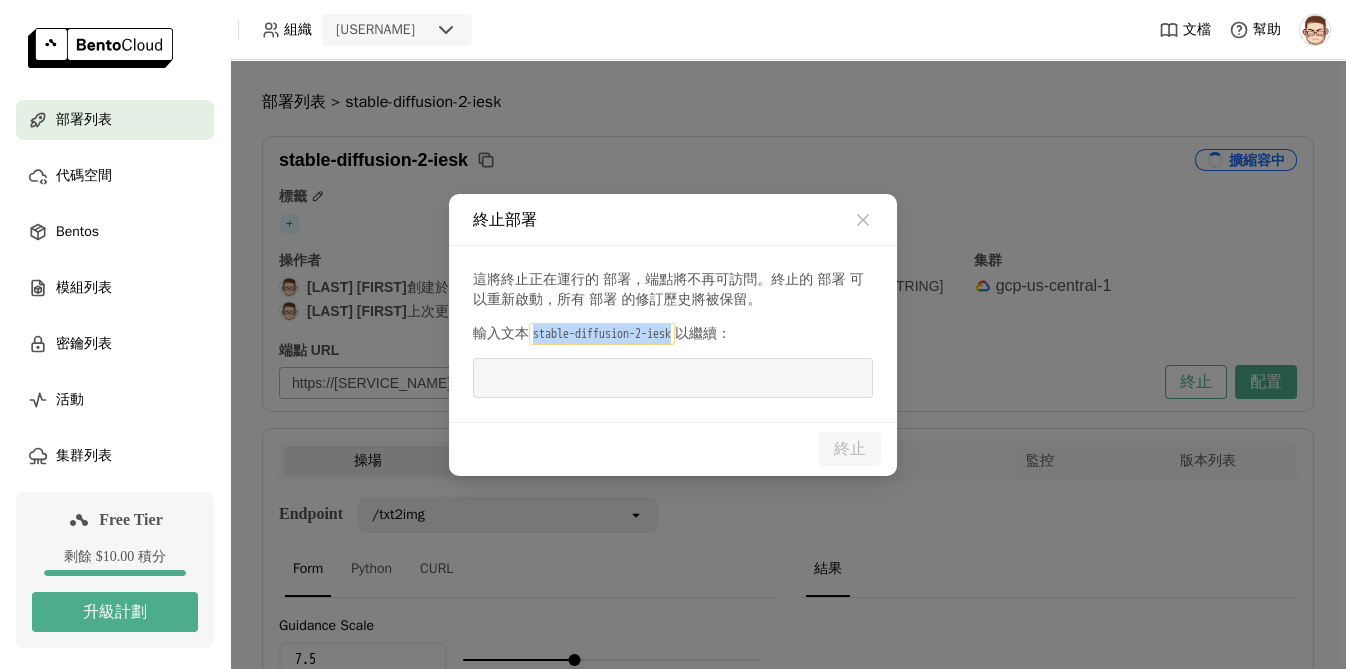 drag, startPoint x: 546, startPoint y: 339, endPoint x: 685, endPoint y: 338, distance: 139.0036 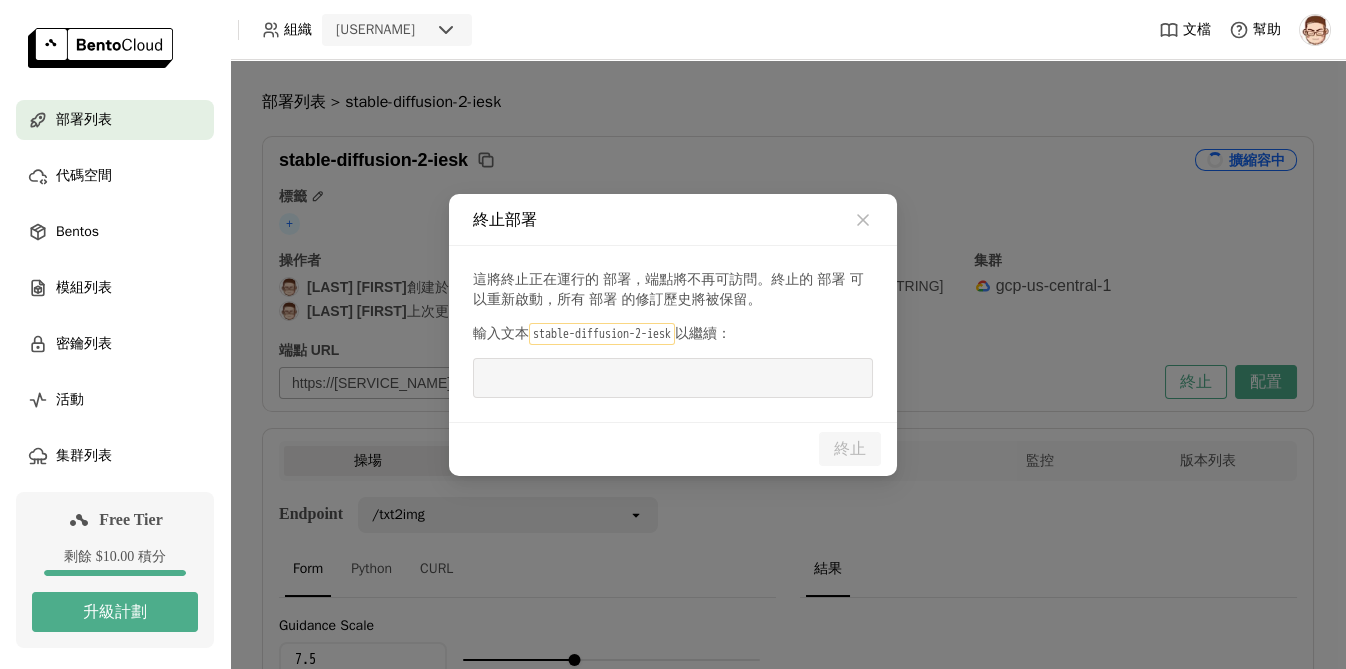 click at bounding box center (673, 378) 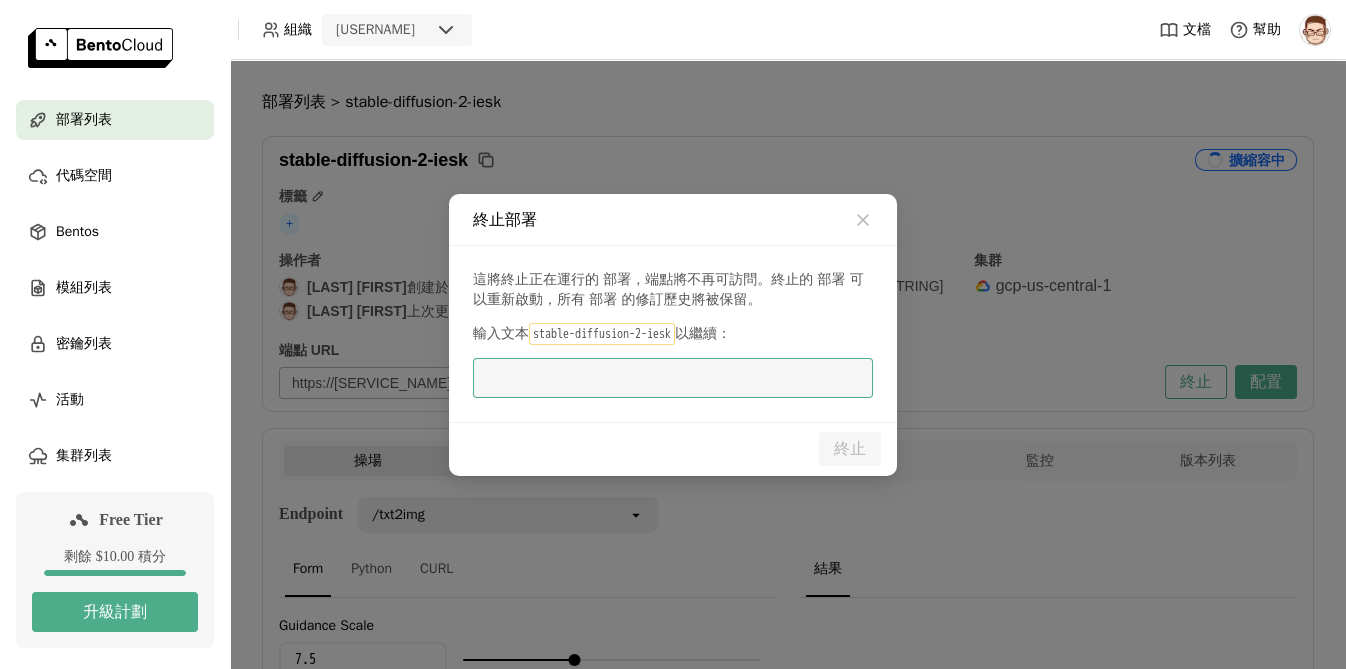 paste on "stable-diffusion-2-iesk" 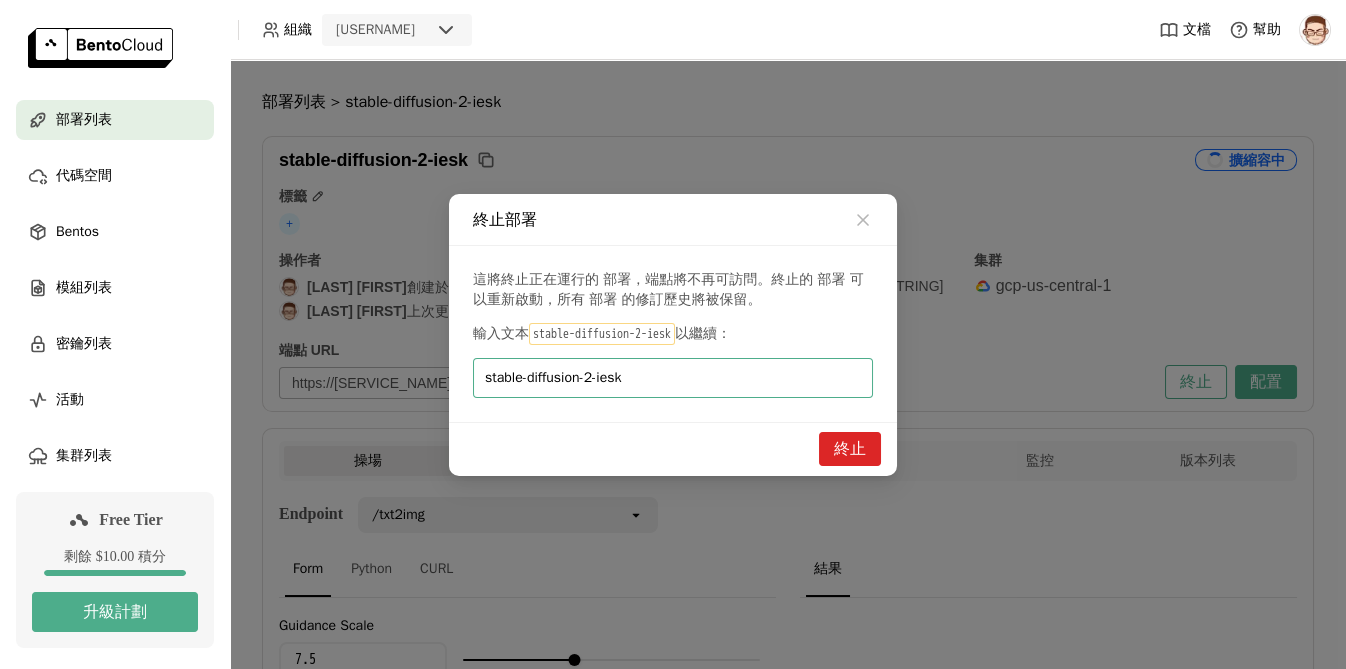 type on "stable-diffusion-2-iesk" 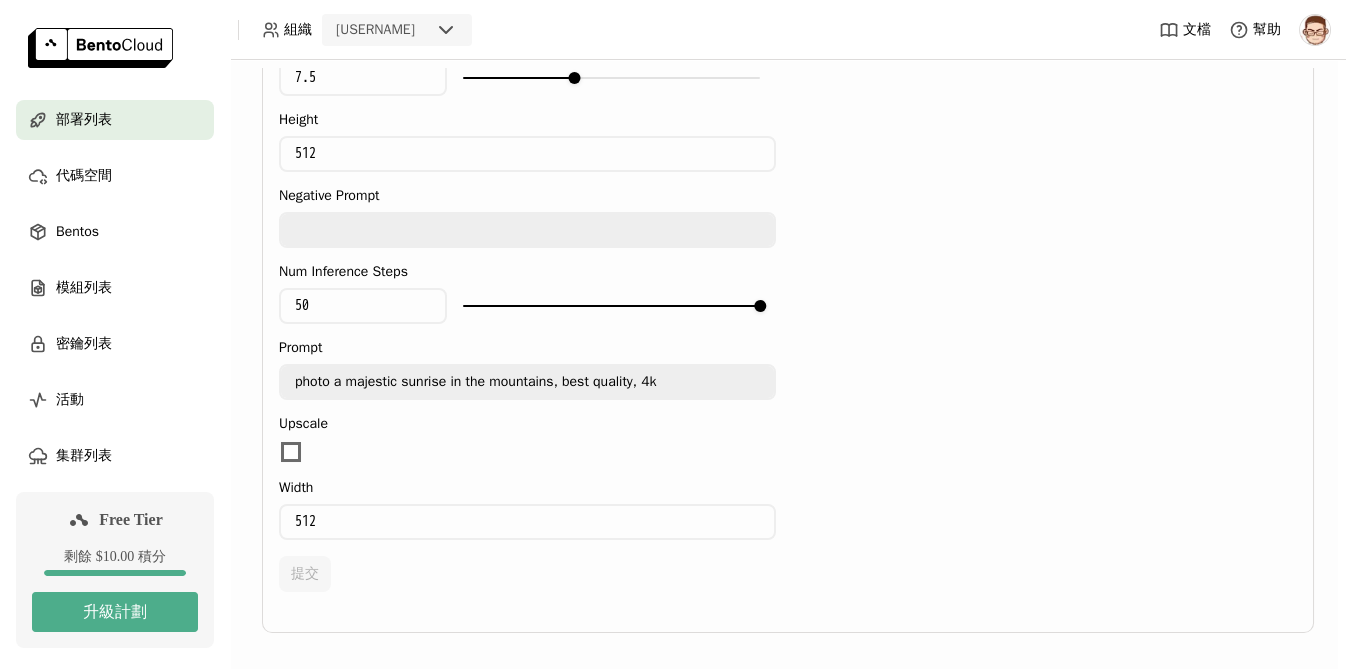 scroll, scrollTop: 447, scrollLeft: 0, axis: vertical 